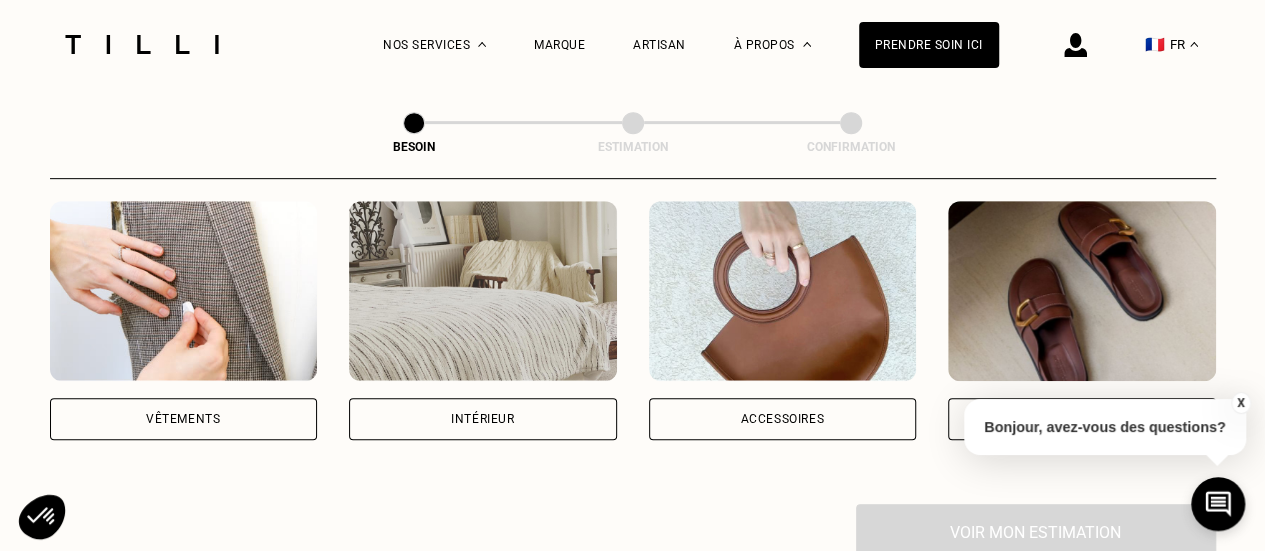 scroll, scrollTop: 397, scrollLeft: 0, axis: vertical 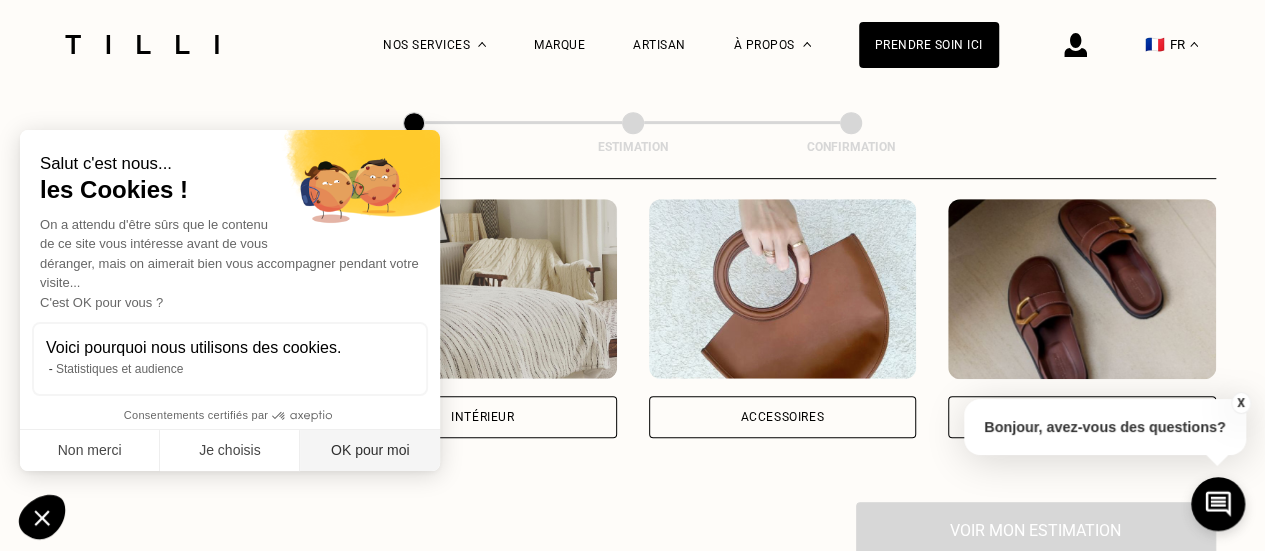 click on "OK pour moi" at bounding box center (370, 451) 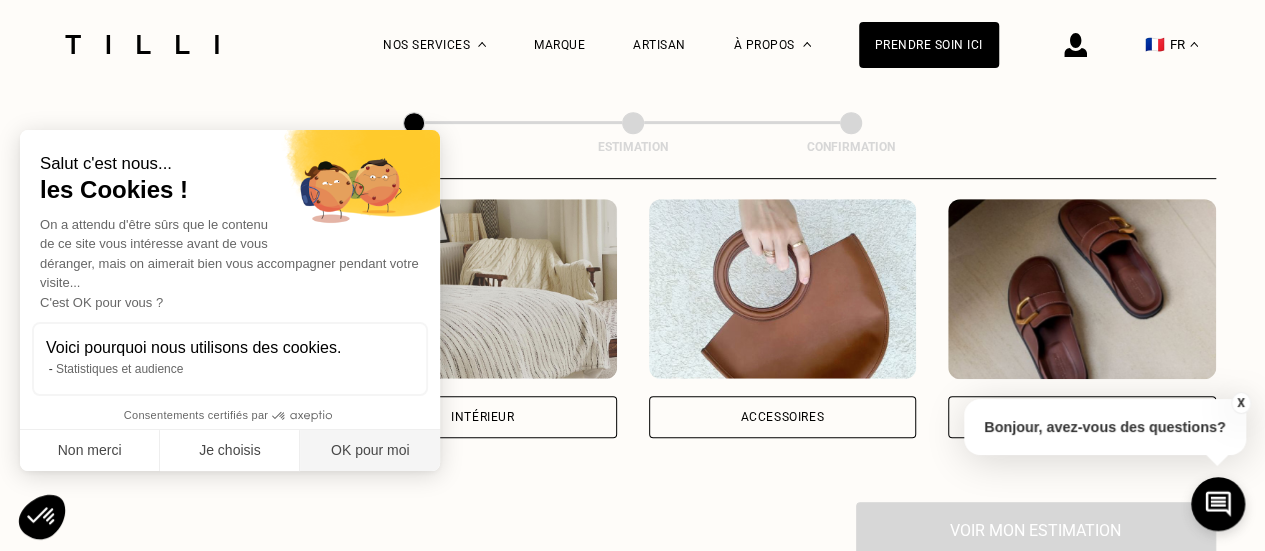 scroll, scrollTop: 0, scrollLeft: 0, axis: both 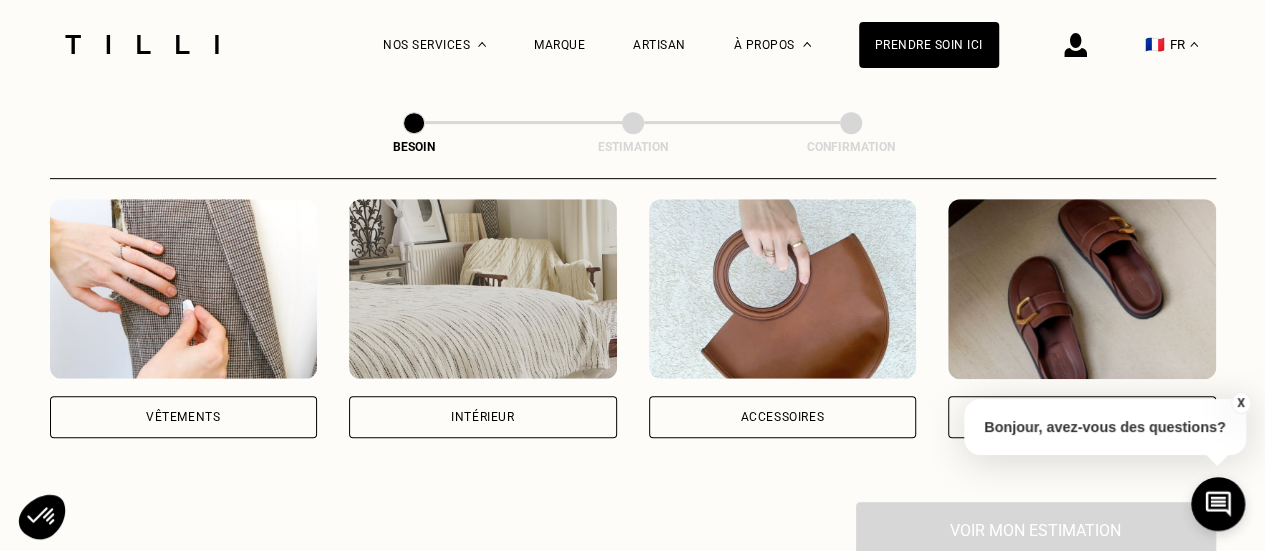 click on "Vêtements" at bounding box center [184, 417] 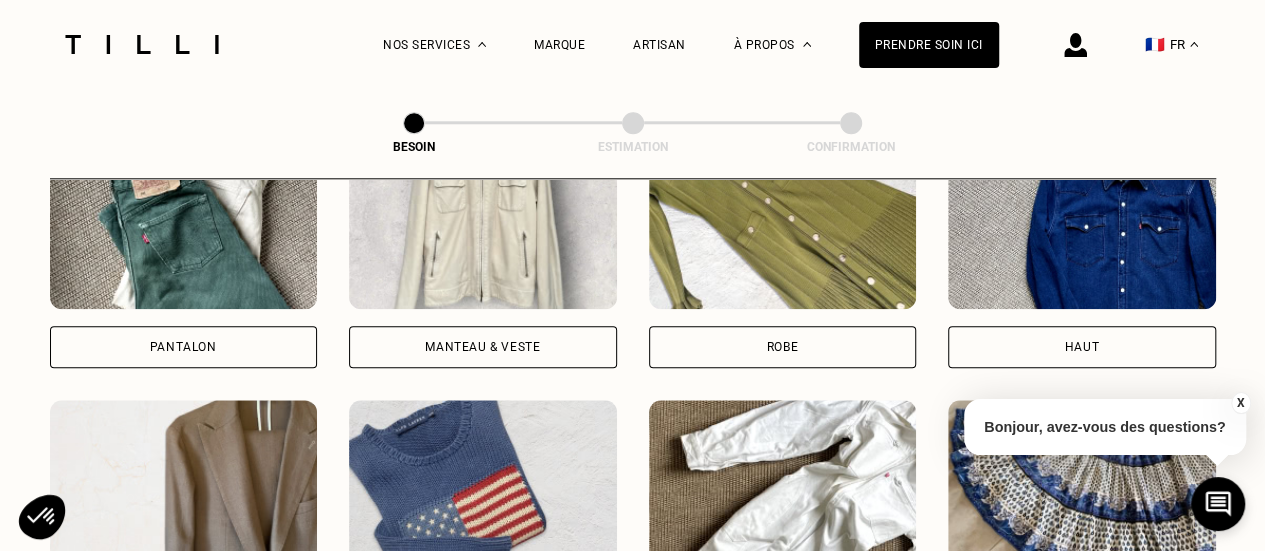 scroll, scrollTop: 1012, scrollLeft: 0, axis: vertical 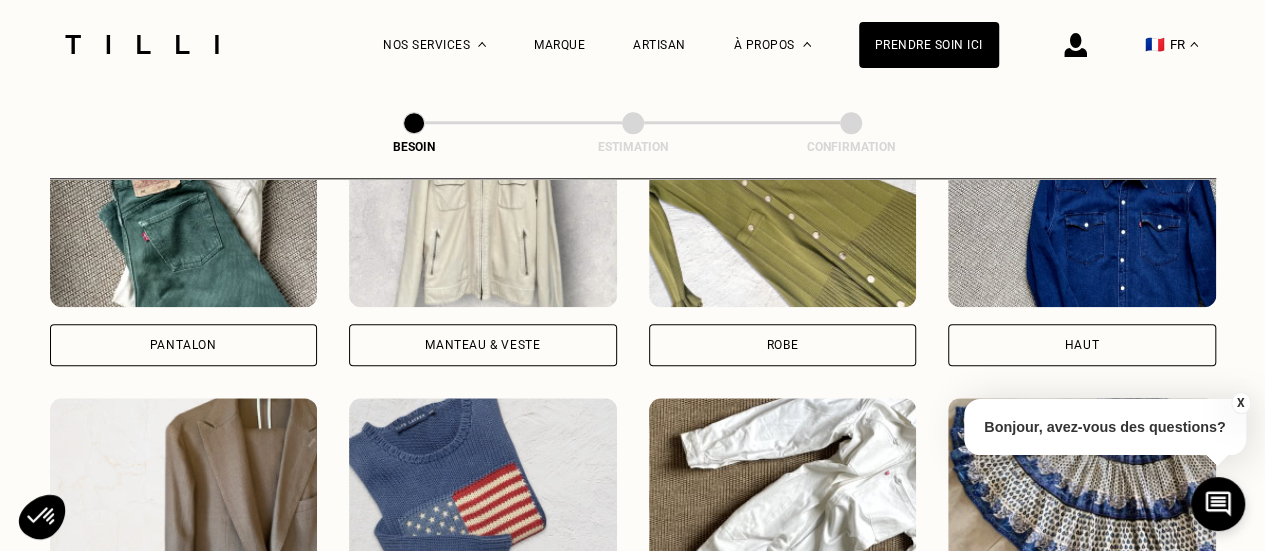 click on "Robe" at bounding box center [783, 345] 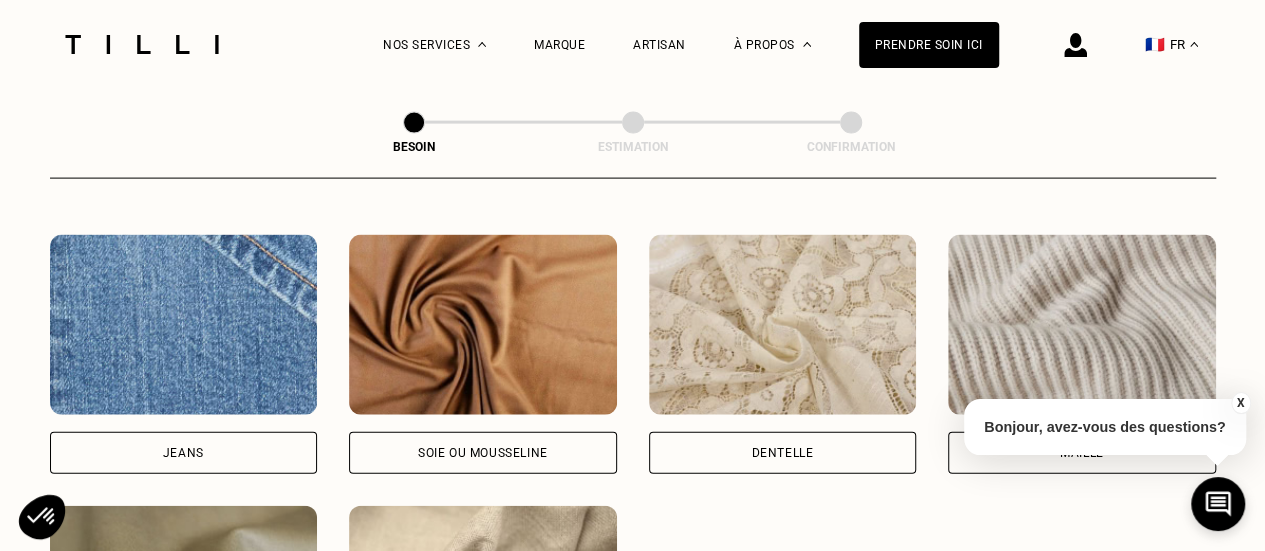 scroll, scrollTop: 2139, scrollLeft: 0, axis: vertical 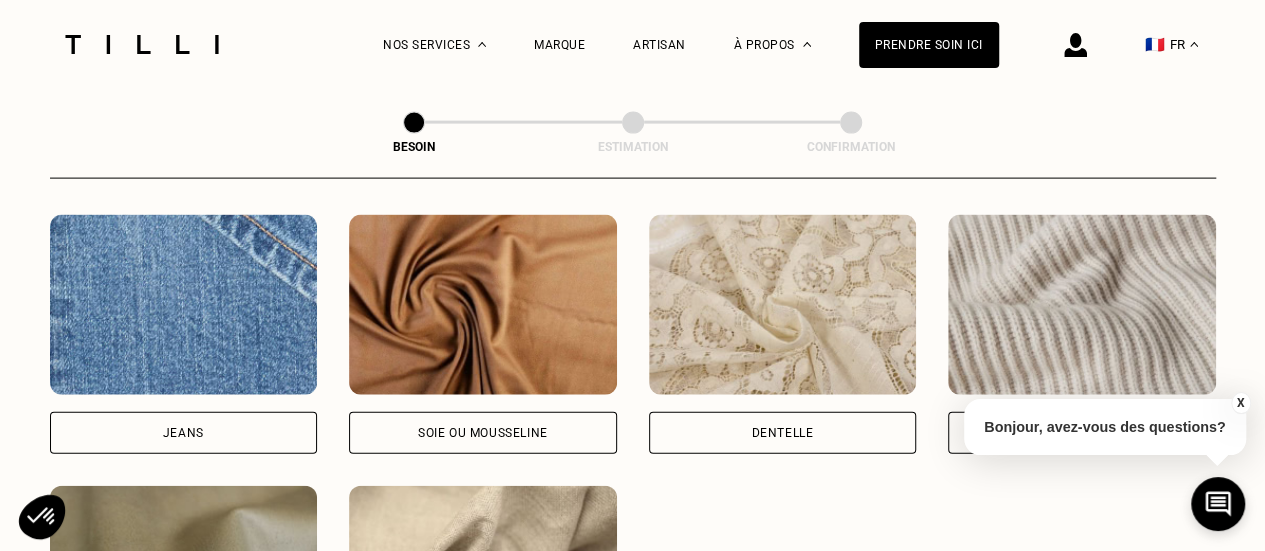 click on "Soie ou mousseline" at bounding box center (483, 433) 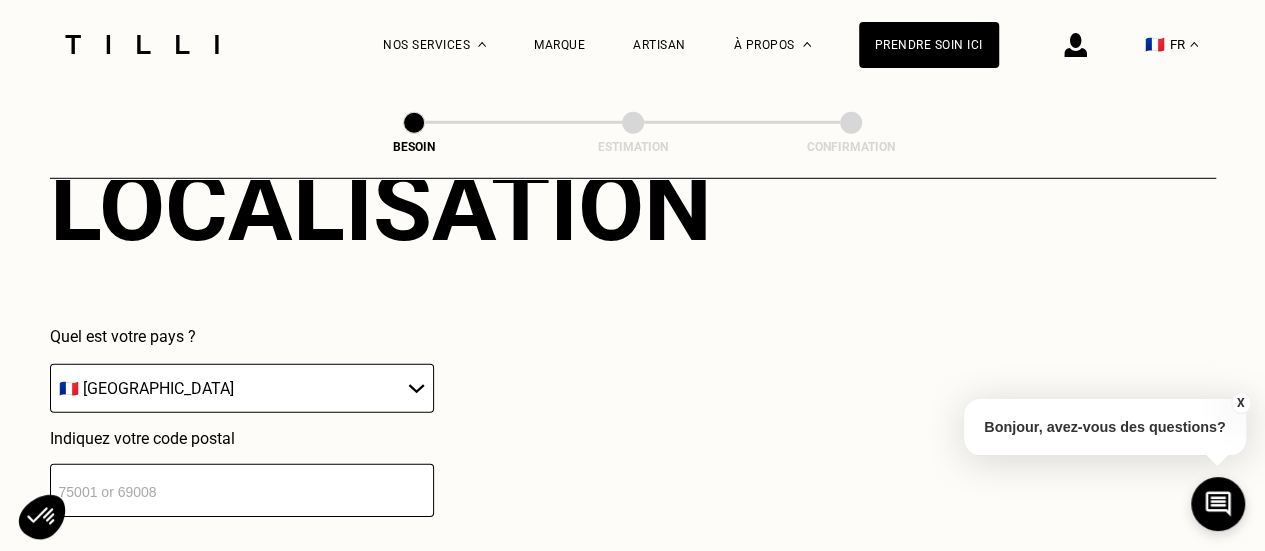 scroll, scrollTop: 2842, scrollLeft: 0, axis: vertical 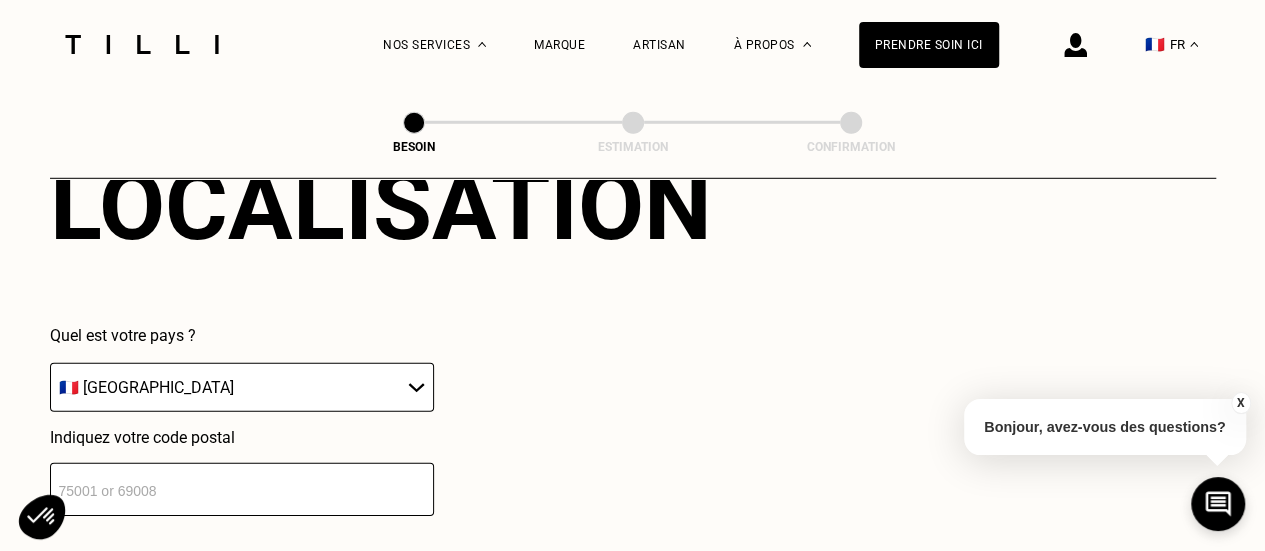 click at bounding box center (242, 489) 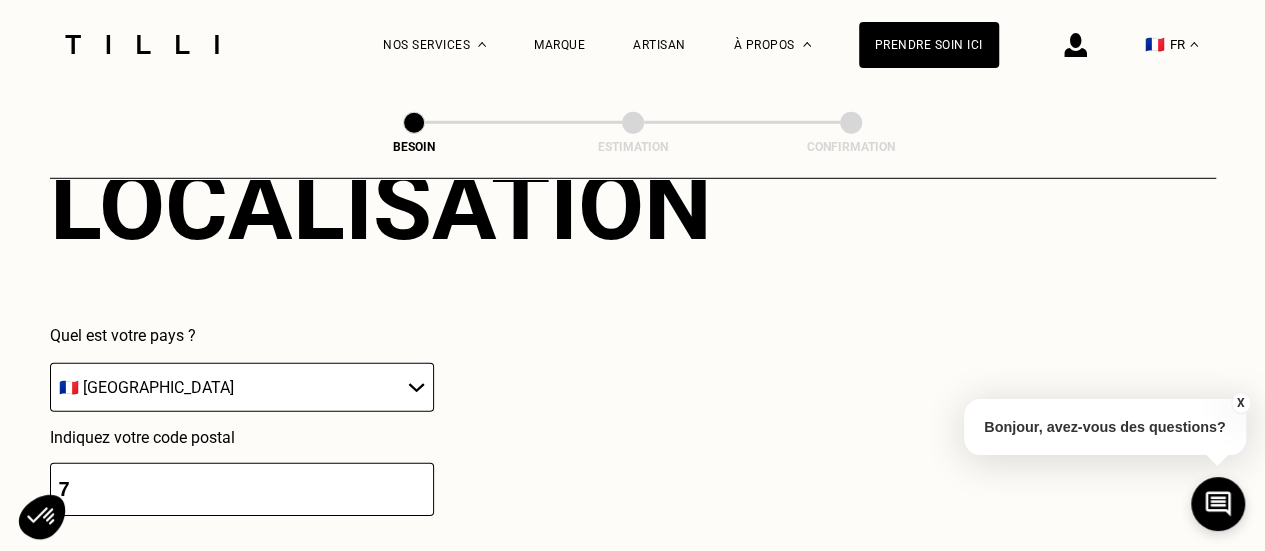 type on "75009" 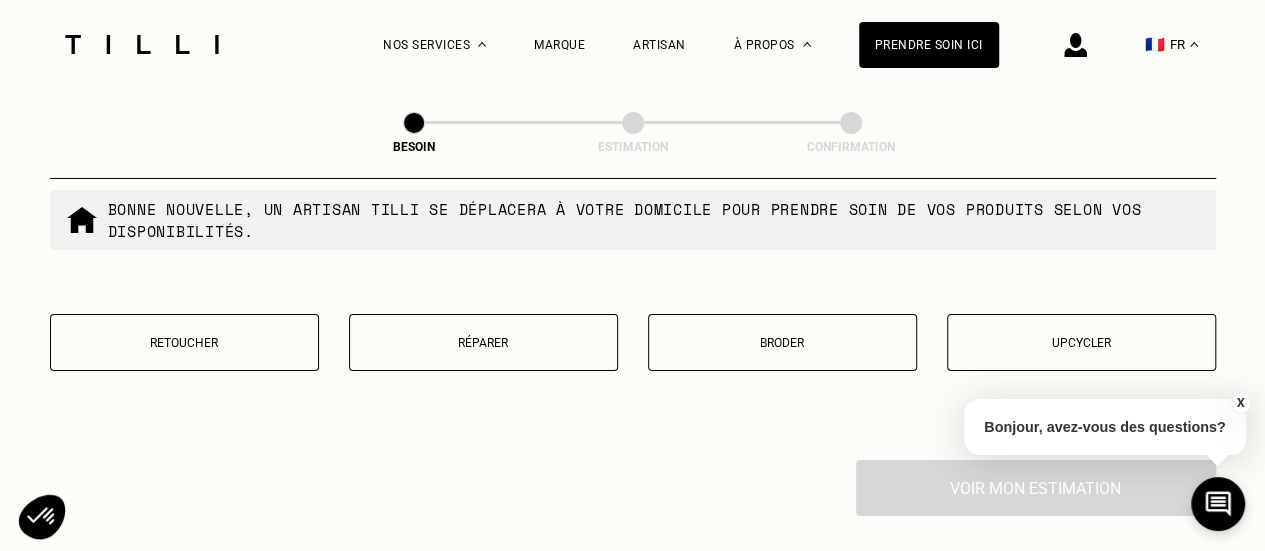 scroll, scrollTop: 3472, scrollLeft: 0, axis: vertical 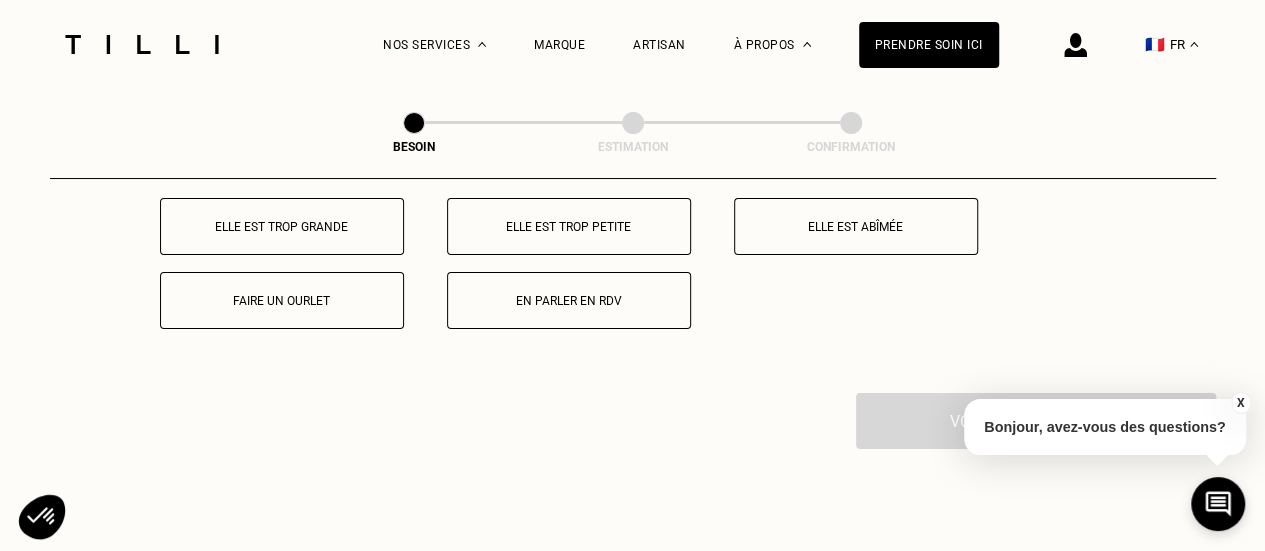 click on "Elle est abîmée" at bounding box center (856, 227) 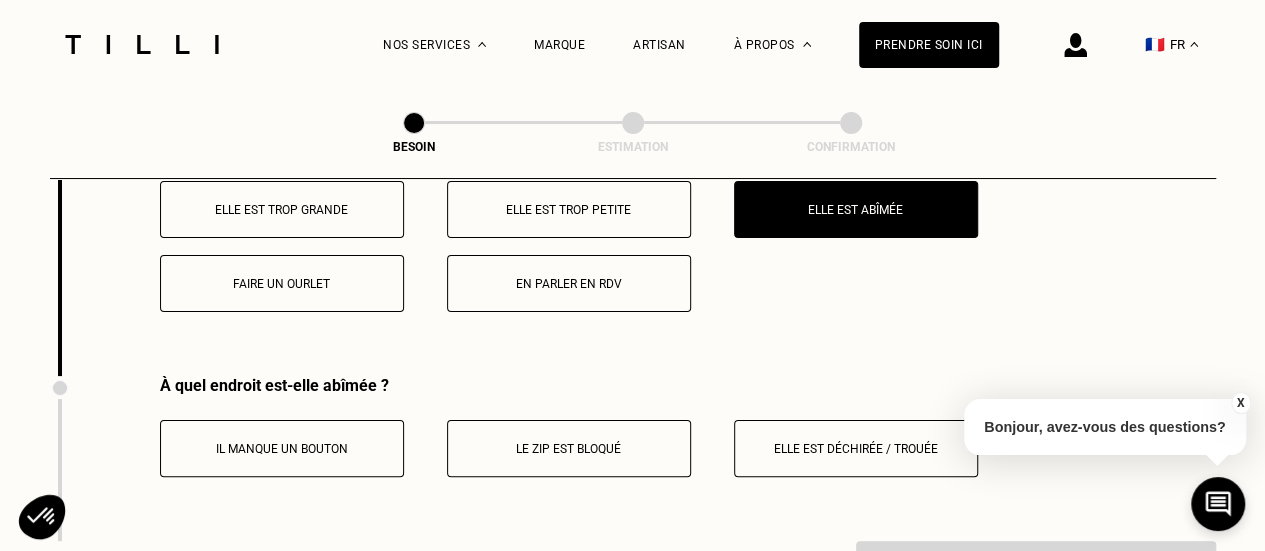 scroll, scrollTop: 3785, scrollLeft: 0, axis: vertical 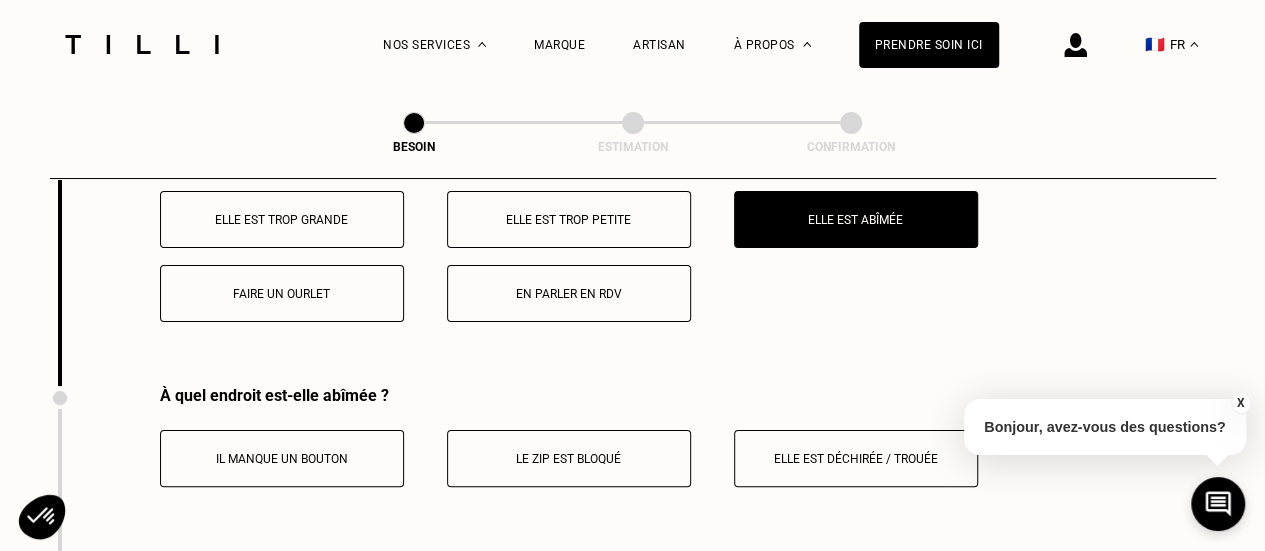 click on "Elle est déchirée / trouée" at bounding box center (856, 459) 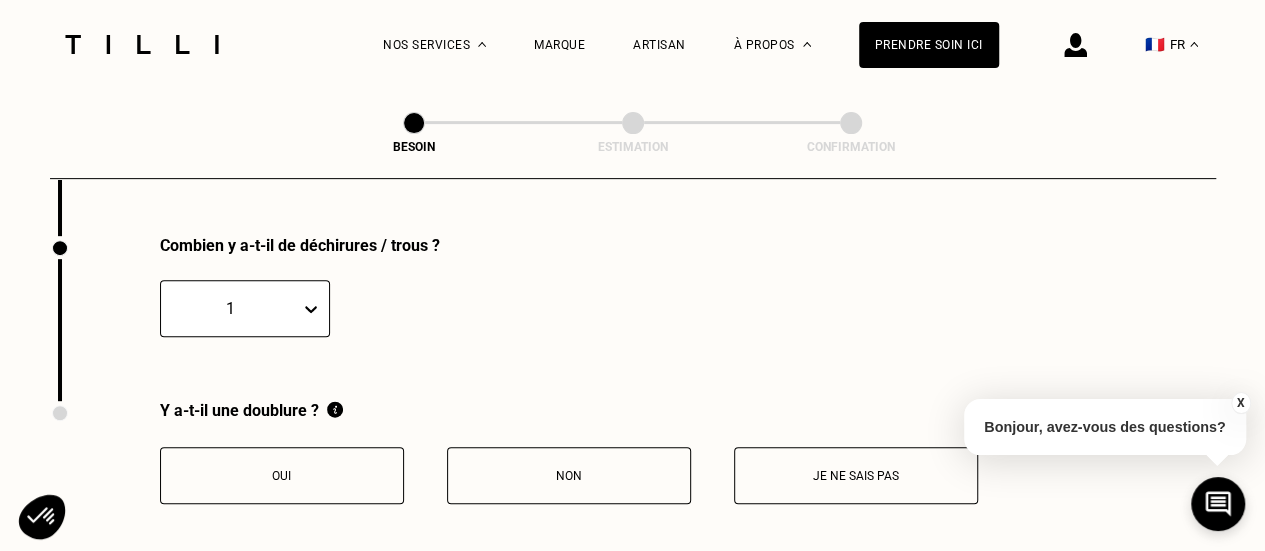 scroll, scrollTop: 4154, scrollLeft: 0, axis: vertical 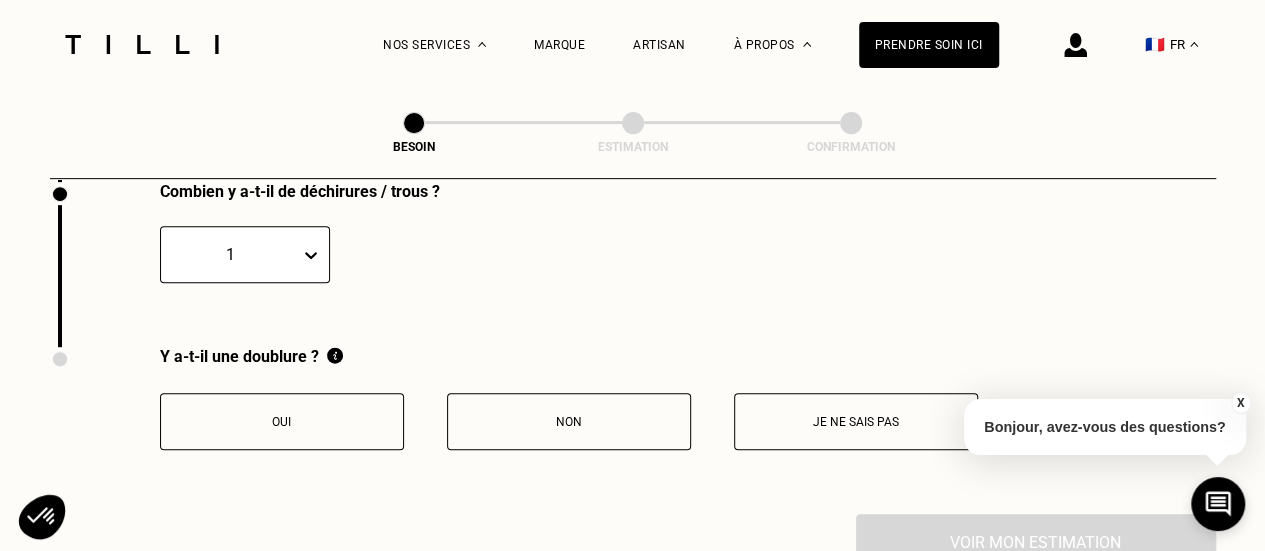 click on "Non" at bounding box center [569, 421] 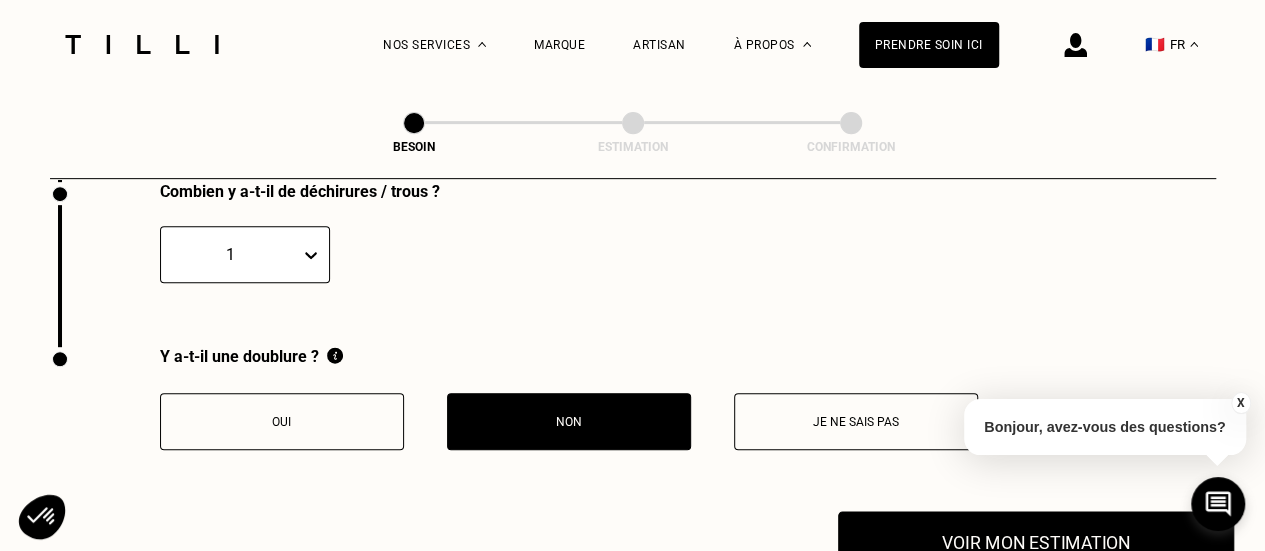 click on "Voir mon estimation" at bounding box center (1036, 542) 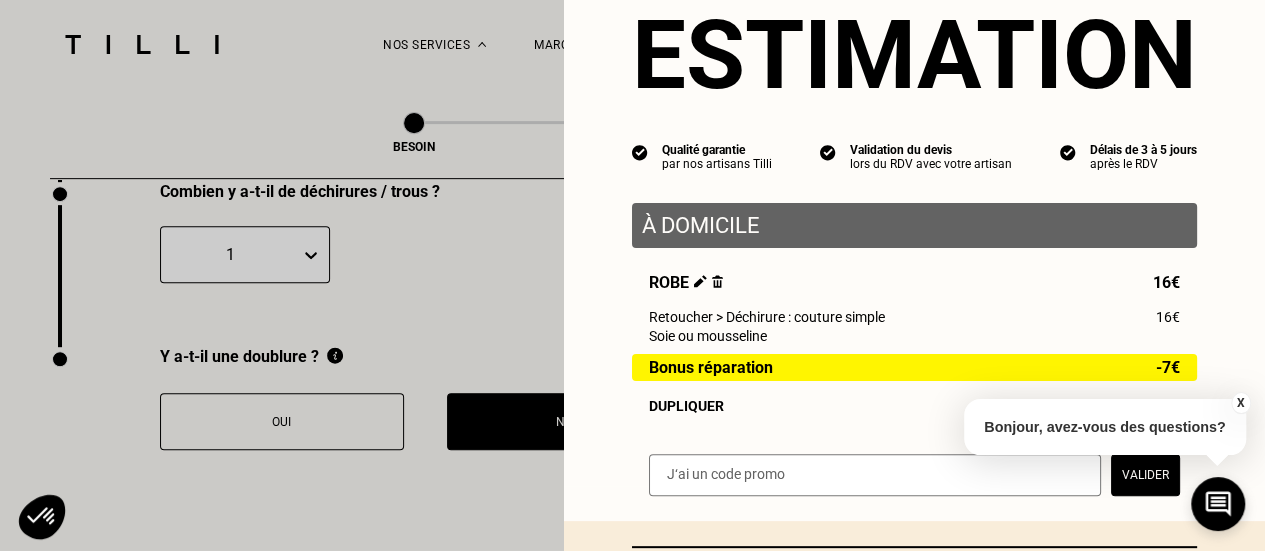 scroll, scrollTop: 70, scrollLeft: 0, axis: vertical 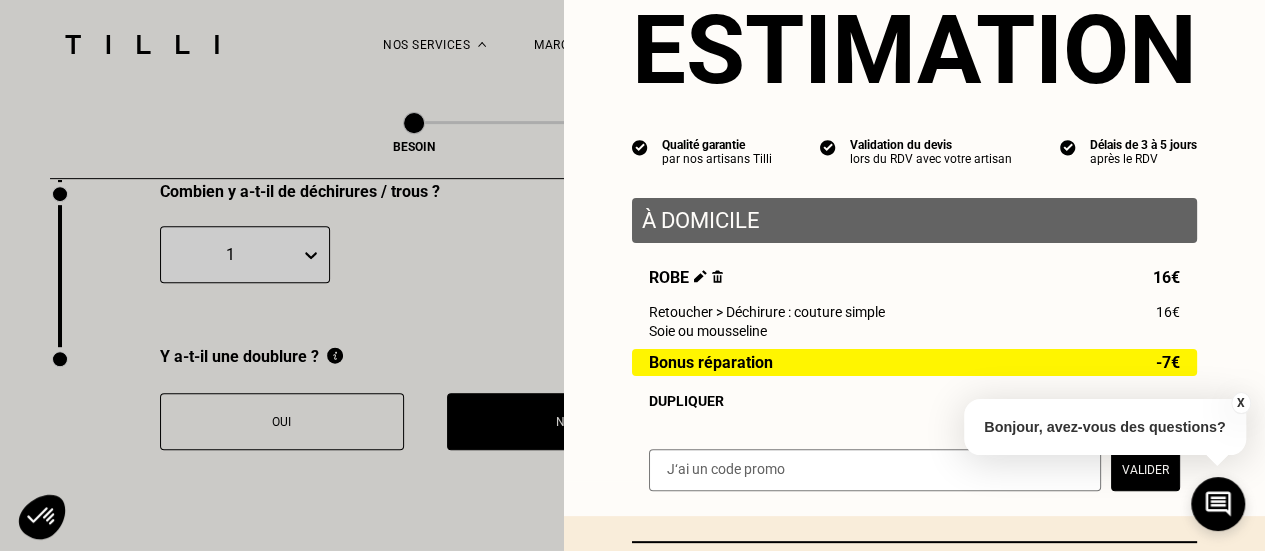 click on "X" at bounding box center [1240, 403] 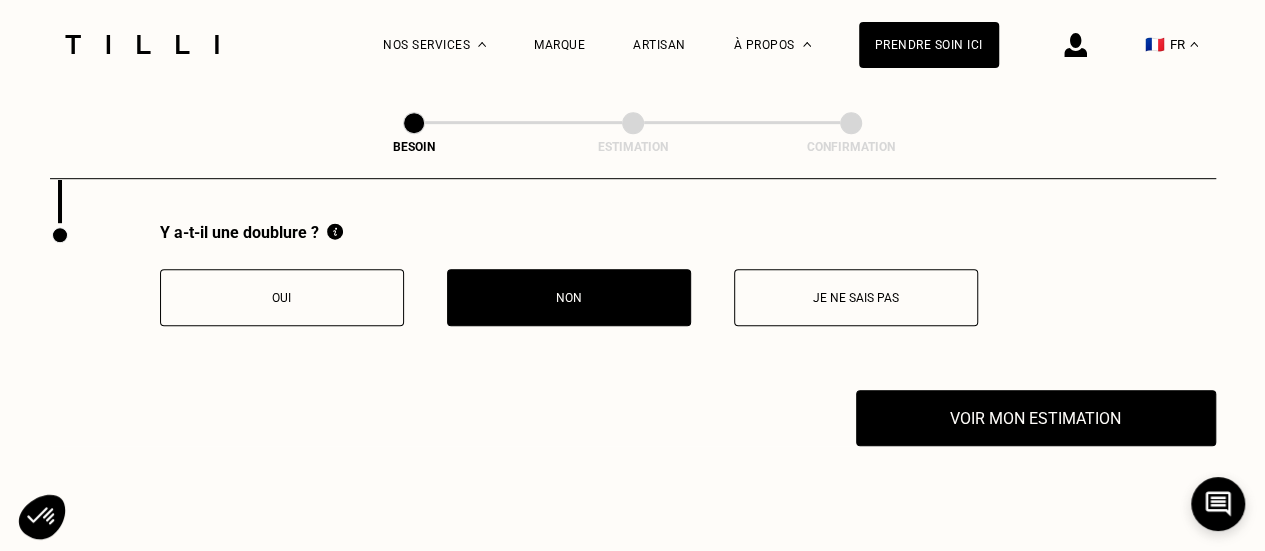 scroll, scrollTop: 4314, scrollLeft: 0, axis: vertical 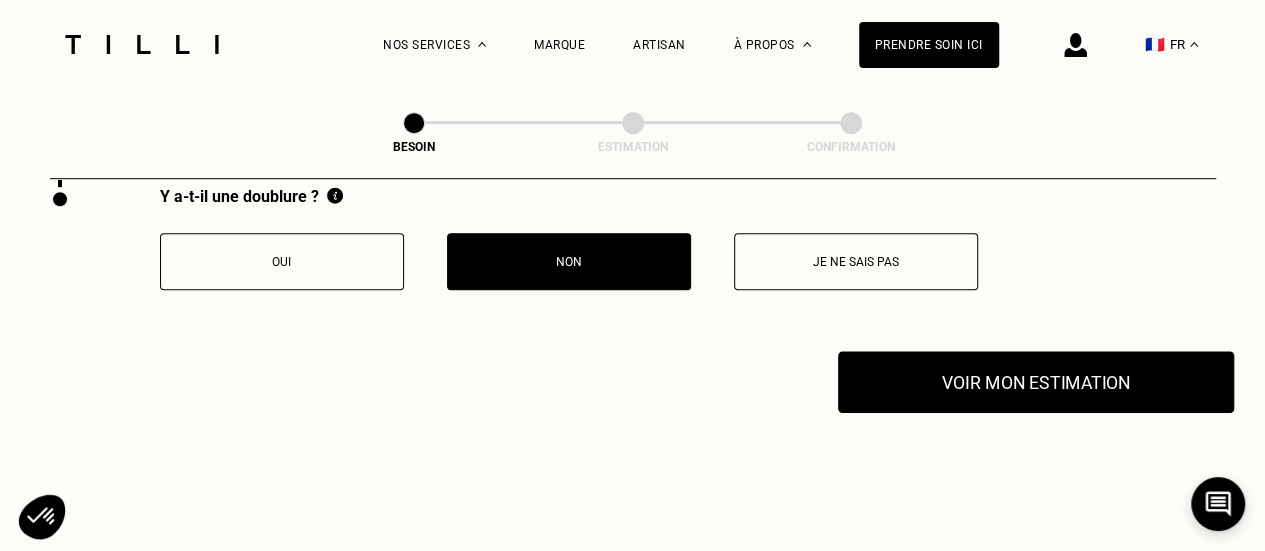 click on "Voir mon estimation" at bounding box center [1036, 382] 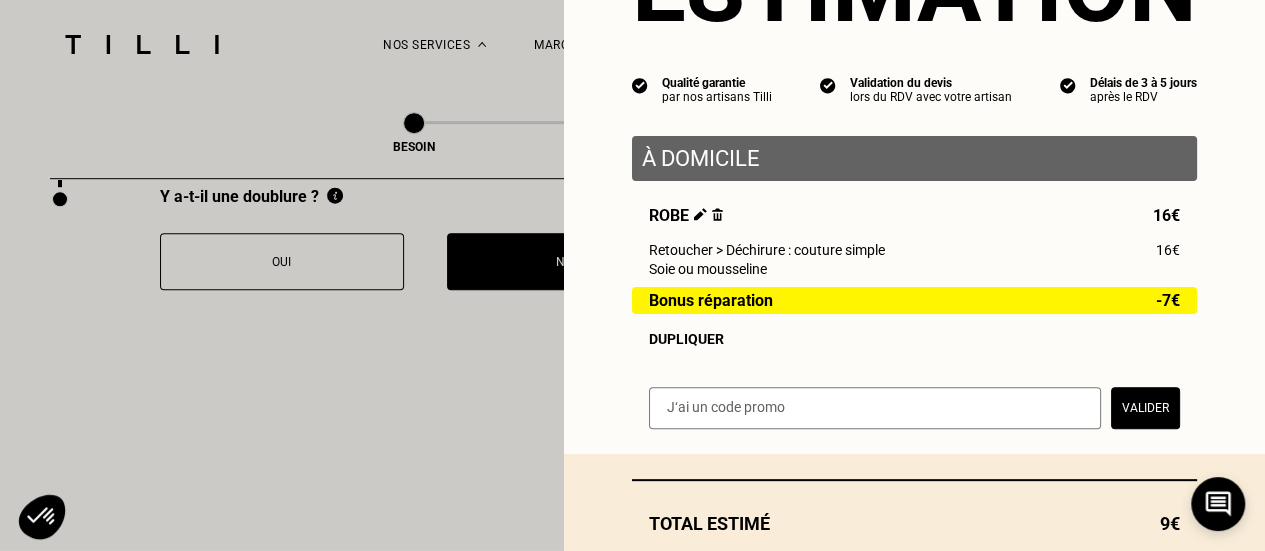 scroll, scrollTop: 226, scrollLeft: 0, axis: vertical 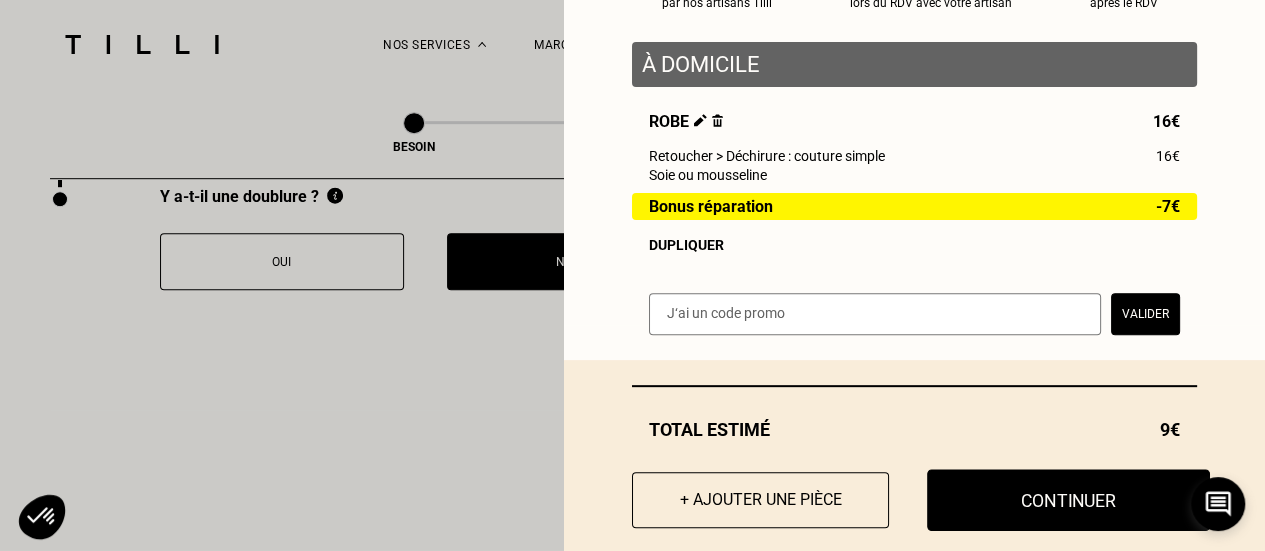 click on "Continuer" at bounding box center [1068, 500] 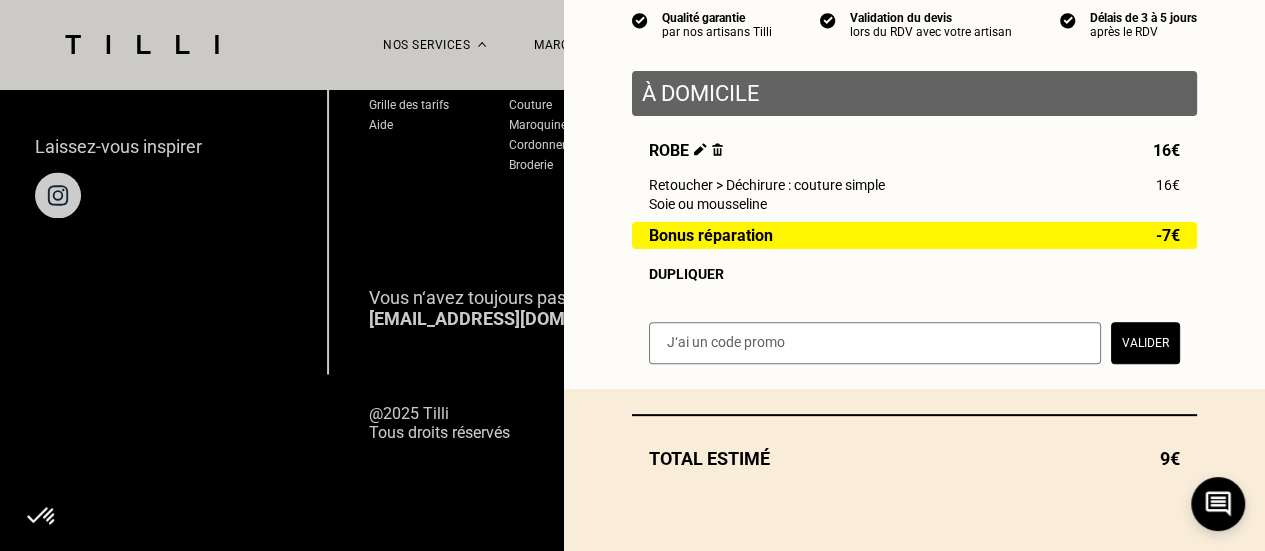 scroll, scrollTop: 1475, scrollLeft: 0, axis: vertical 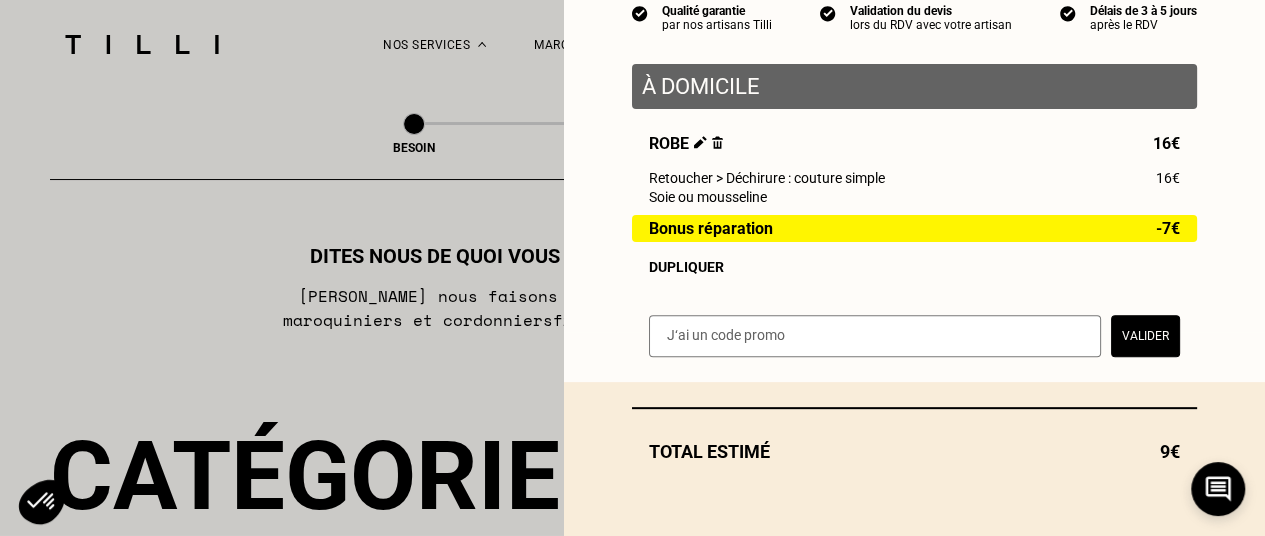 select on "FR" 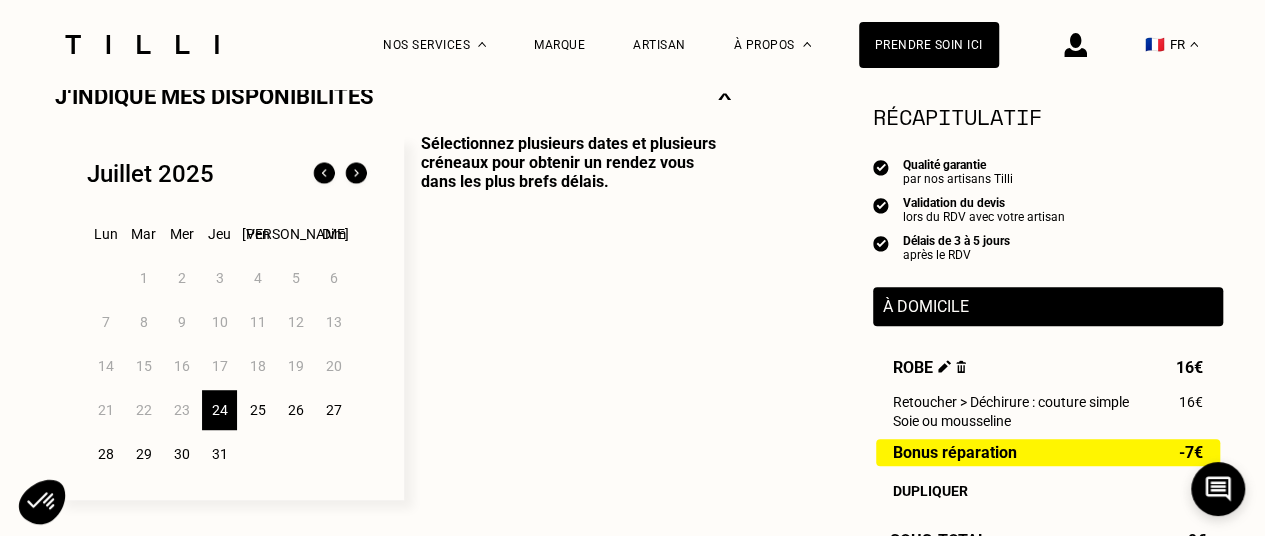 scroll, scrollTop: 480, scrollLeft: 0, axis: vertical 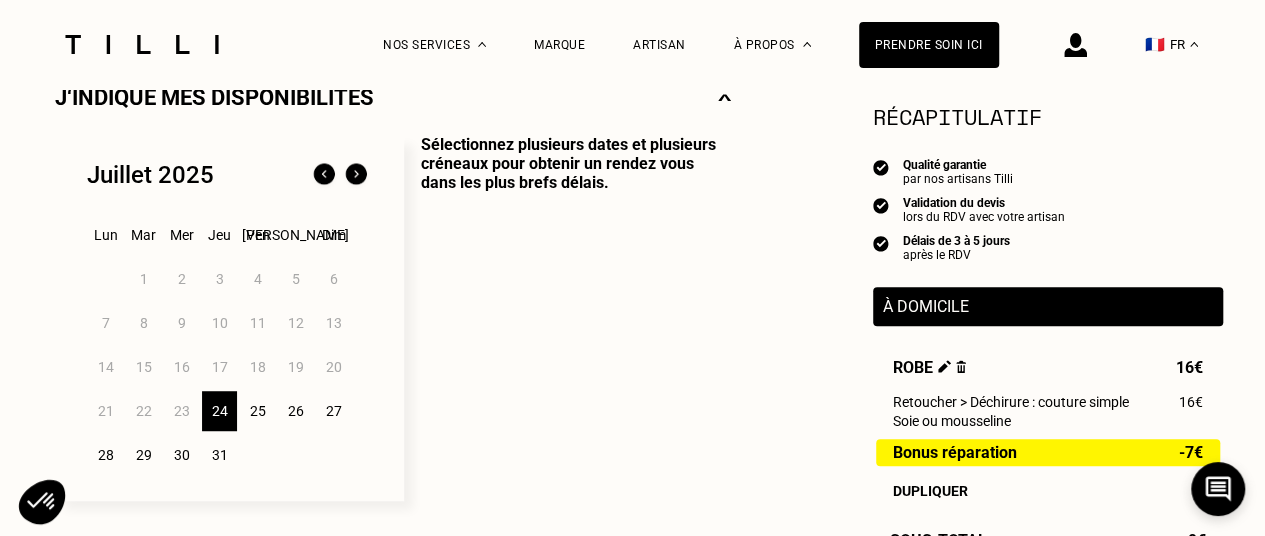 click on "26" at bounding box center (295, 411) 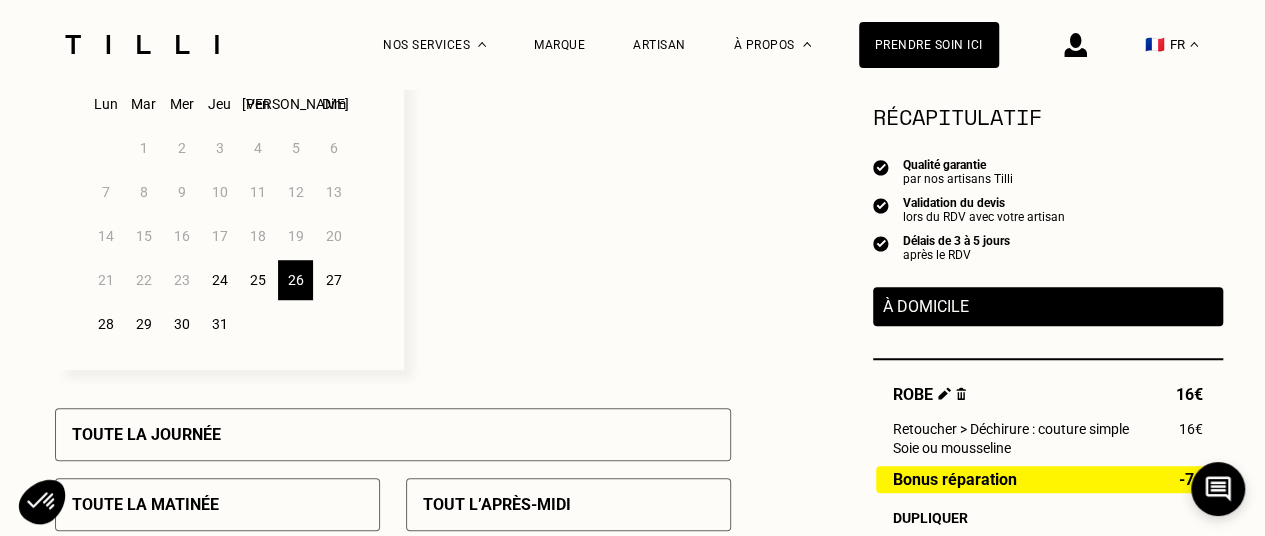 scroll, scrollTop: 621, scrollLeft: 0, axis: vertical 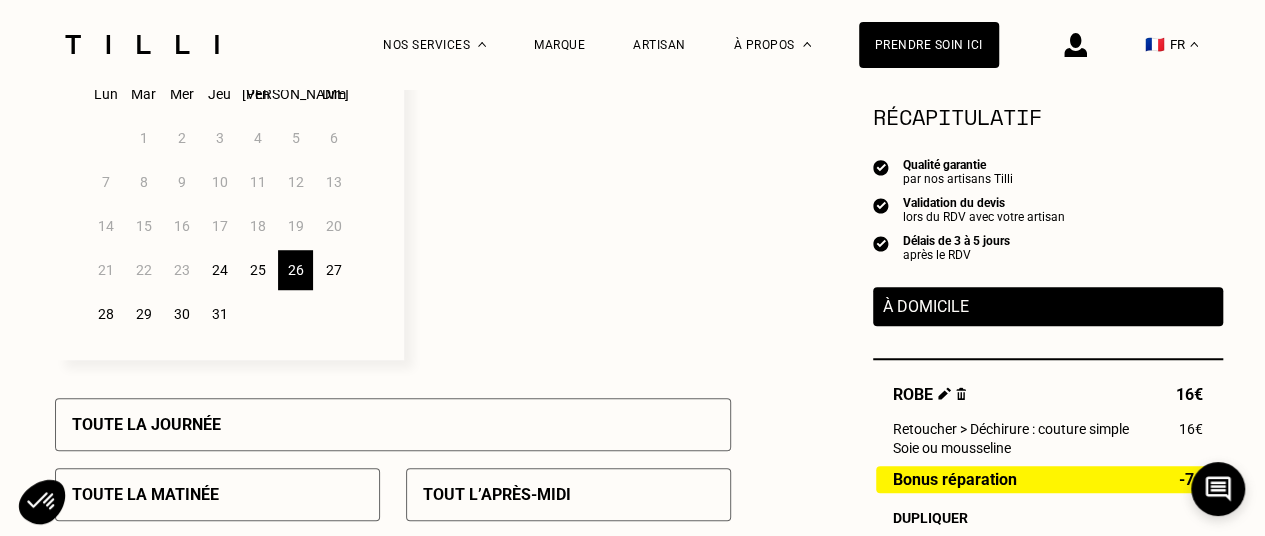 click on "25" at bounding box center (257, 270) 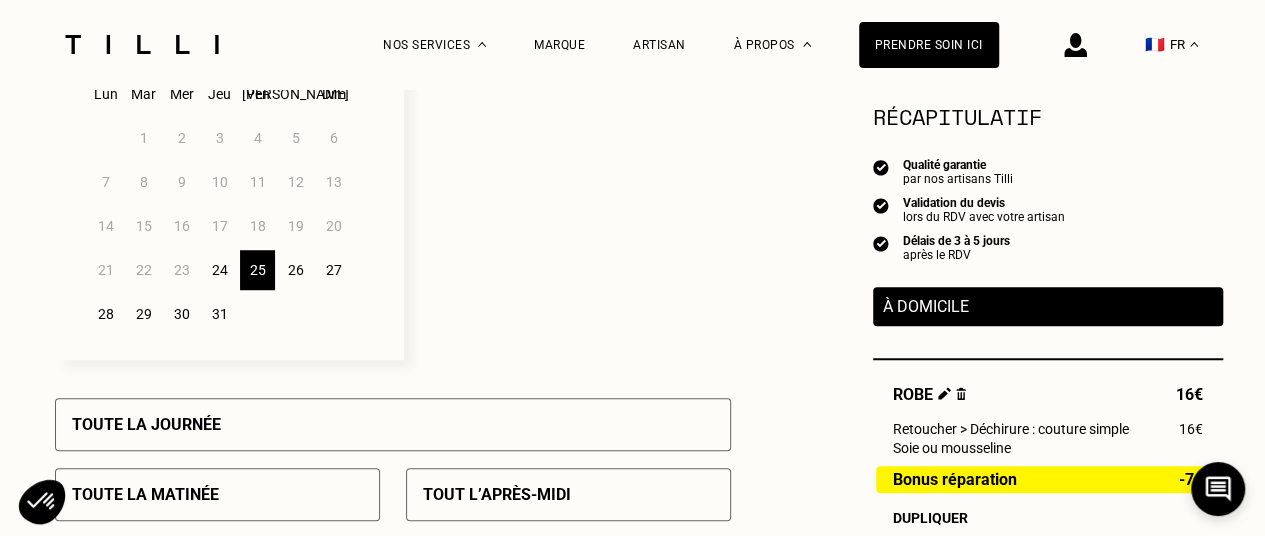 click on "26" at bounding box center (295, 270) 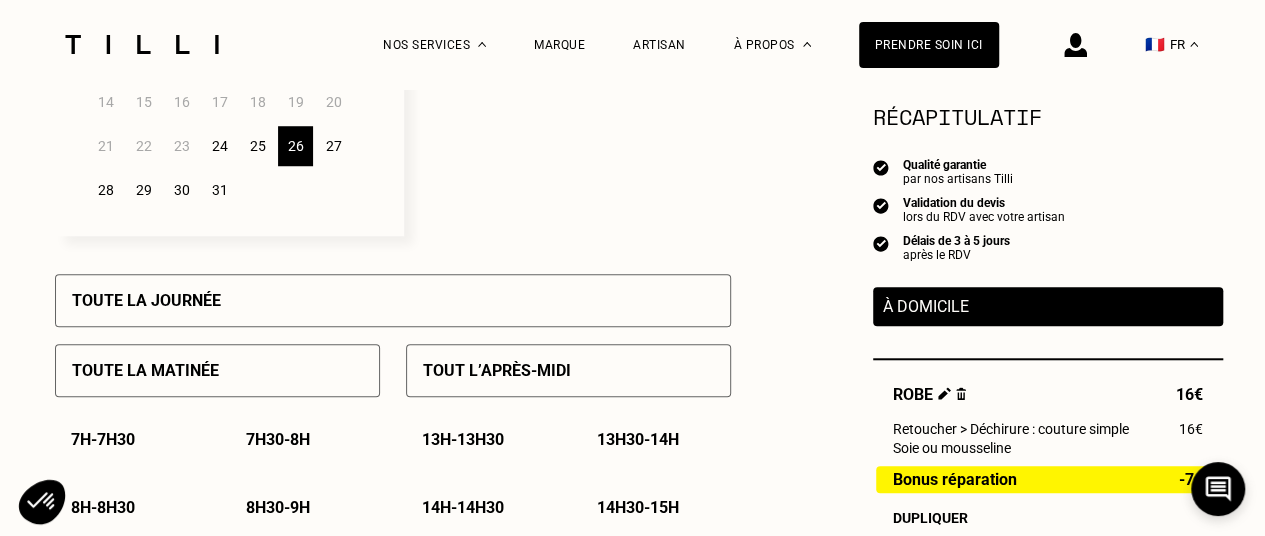 scroll, scrollTop: 751, scrollLeft: 0, axis: vertical 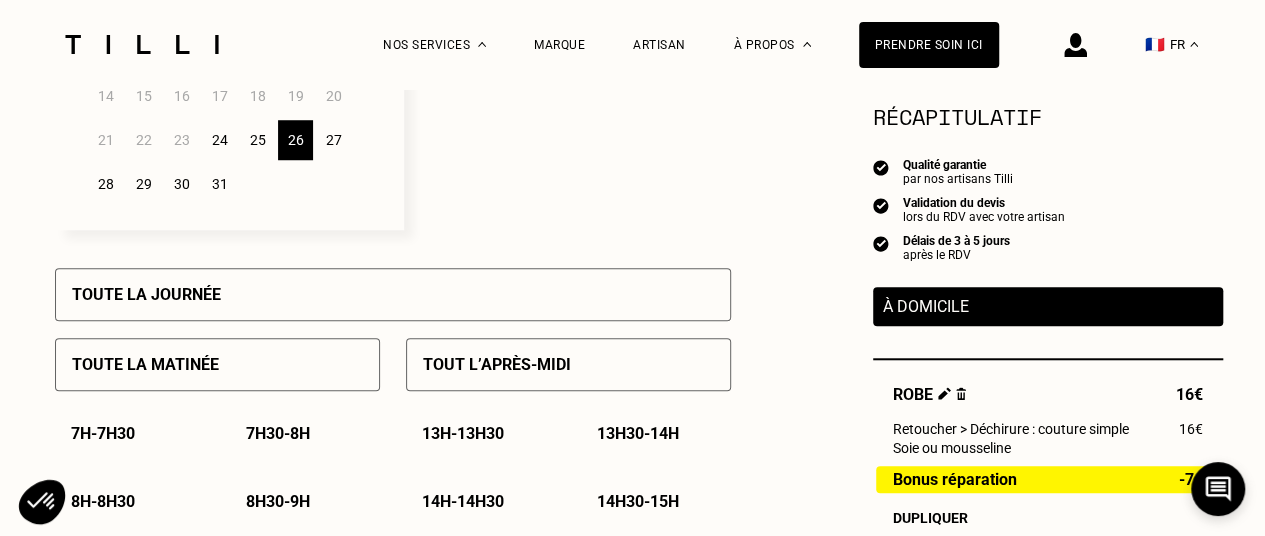 click on "Toute la matinée" at bounding box center (217, 364) 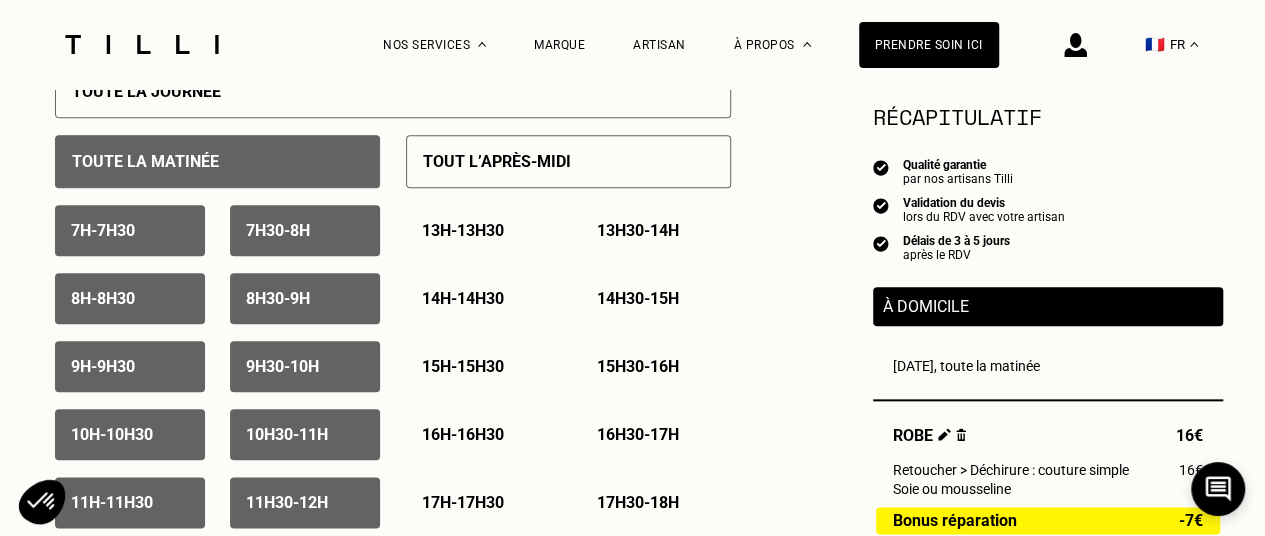 scroll, scrollTop: 1061, scrollLeft: 0, axis: vertical 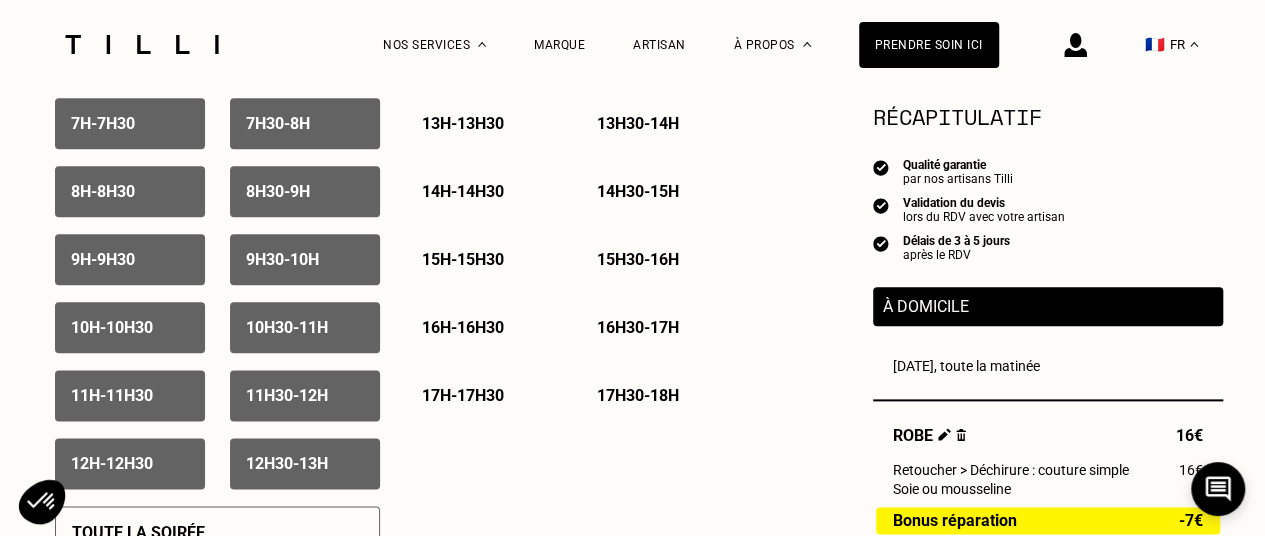 click on "12h  -  12h30" at bounding box center (112, 463) 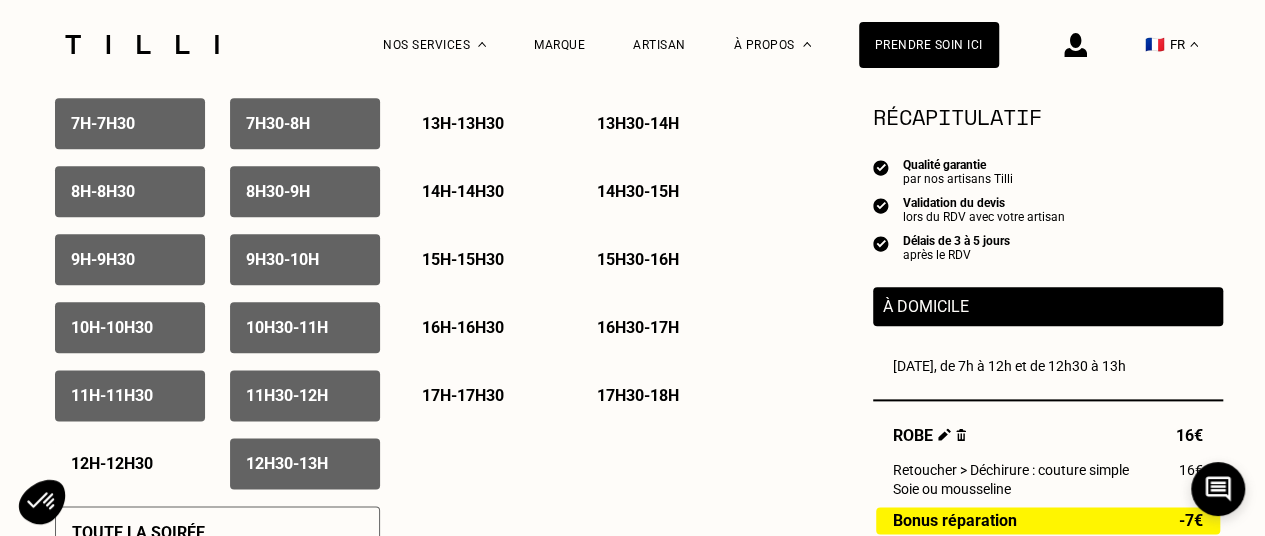 click on "11h30  -  12h" at bounding box center (287, 395) 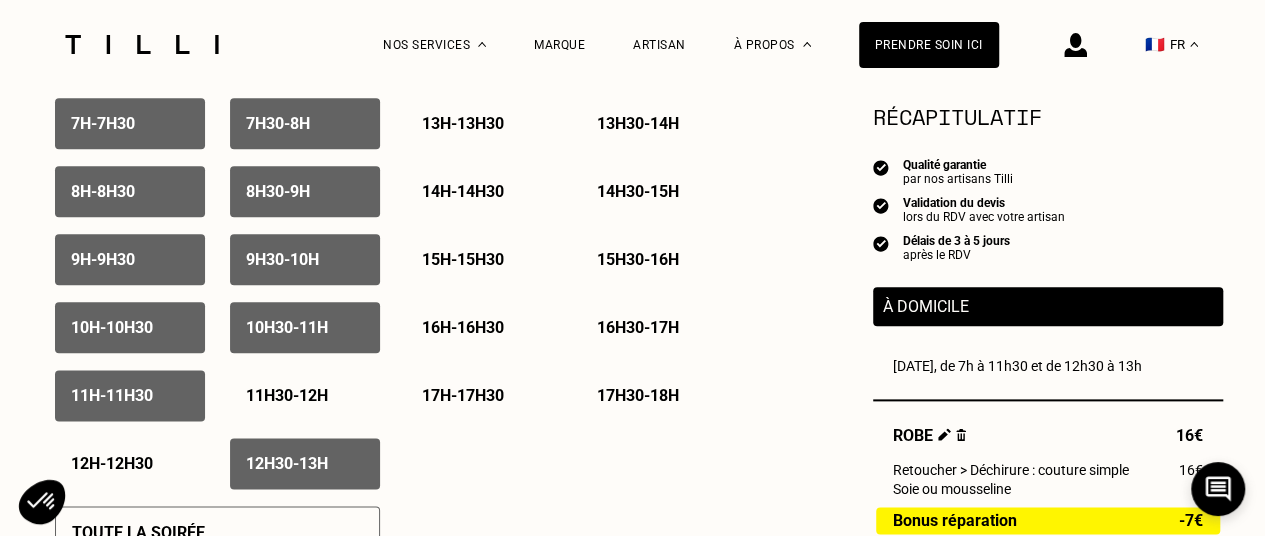 click on "11h  -  11h30" at bounding box center [112, 395] 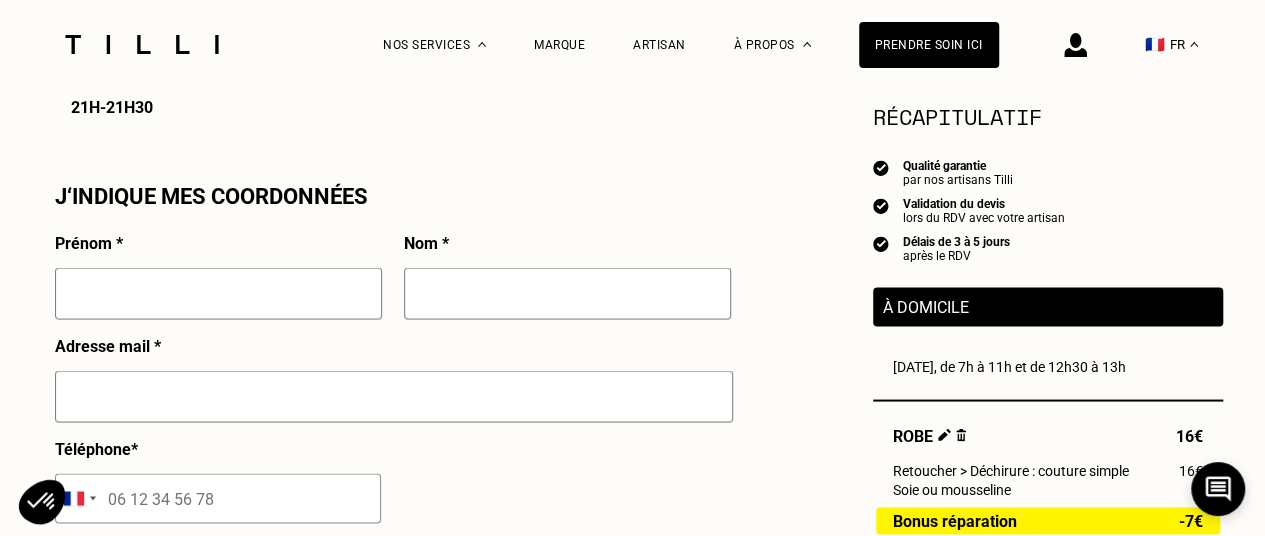 scroll, scrollTop: 1824, scrollLeft: 0, axis: vertical 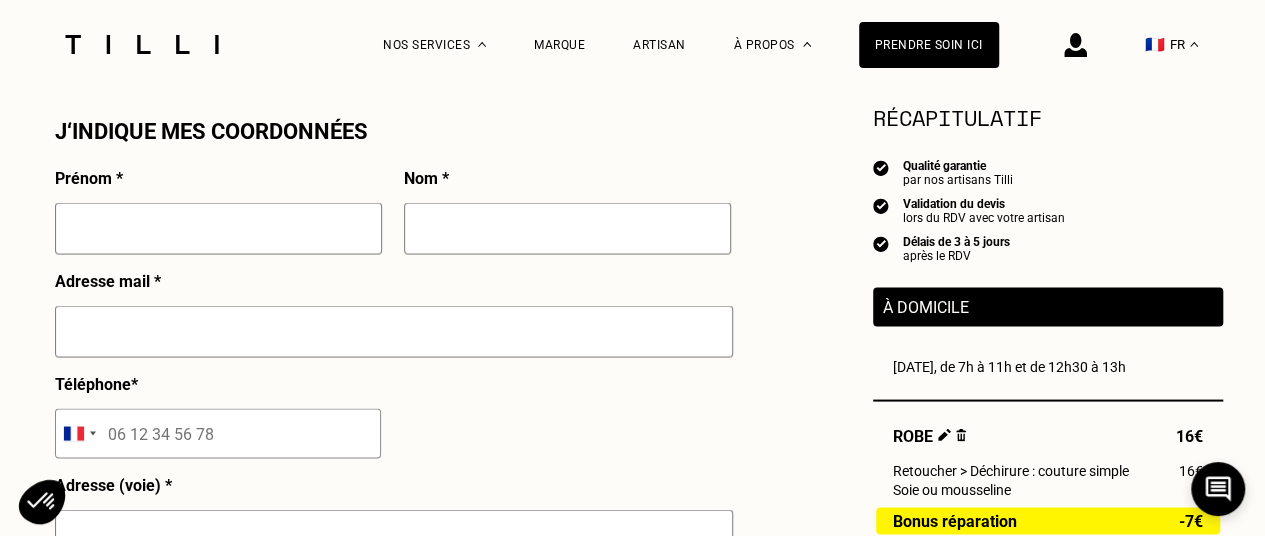 click at bounding box center [218, 228] 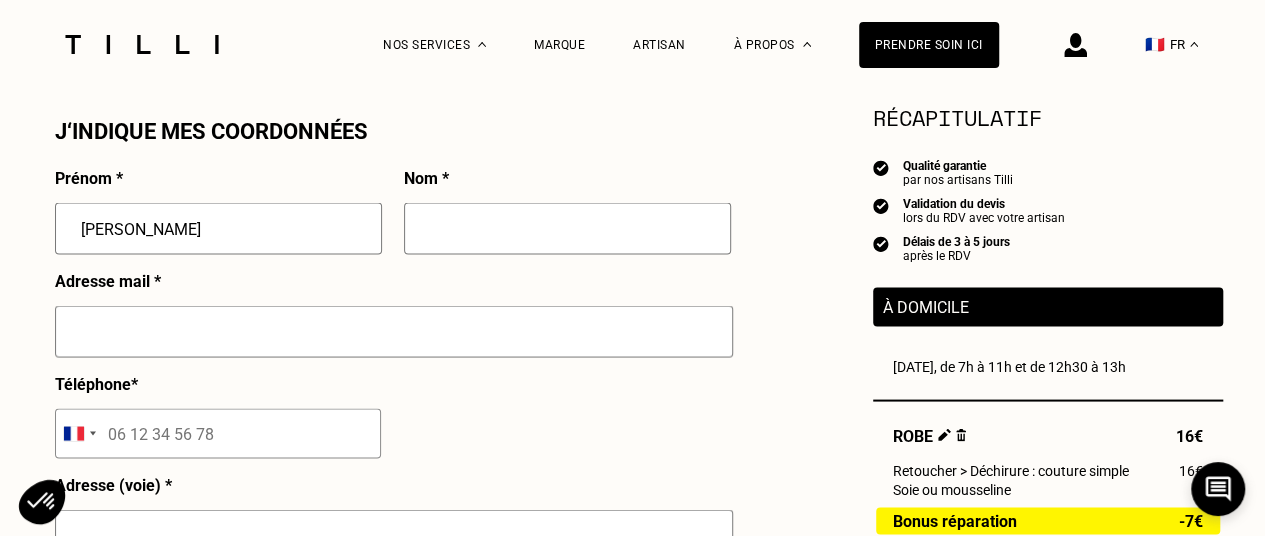 type on "BERTHET" 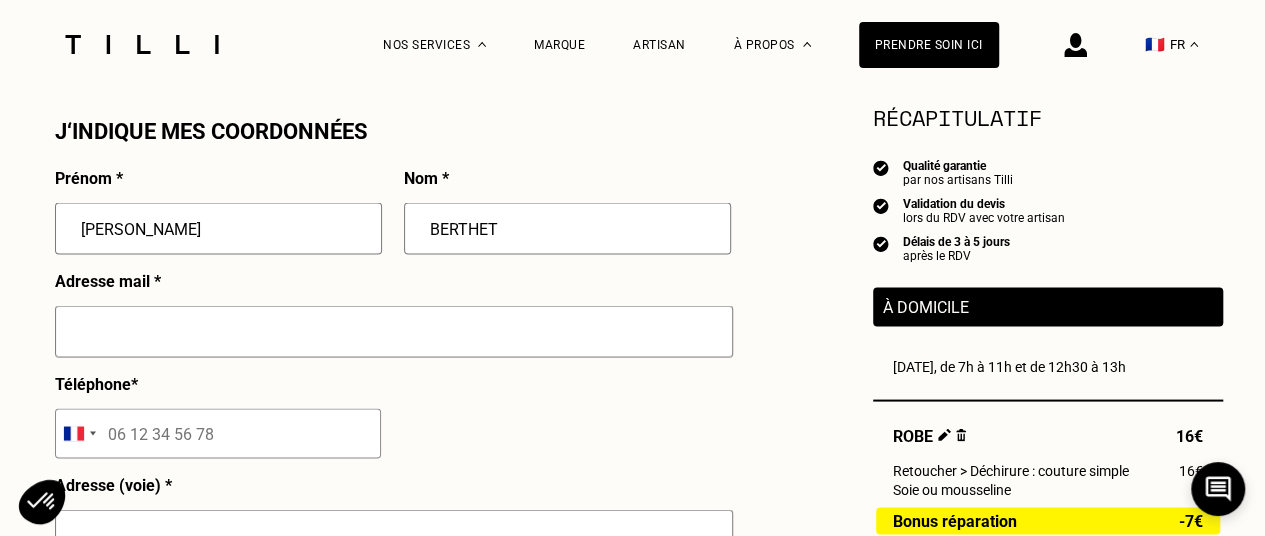 type on "[STREET_ADDRESS]" 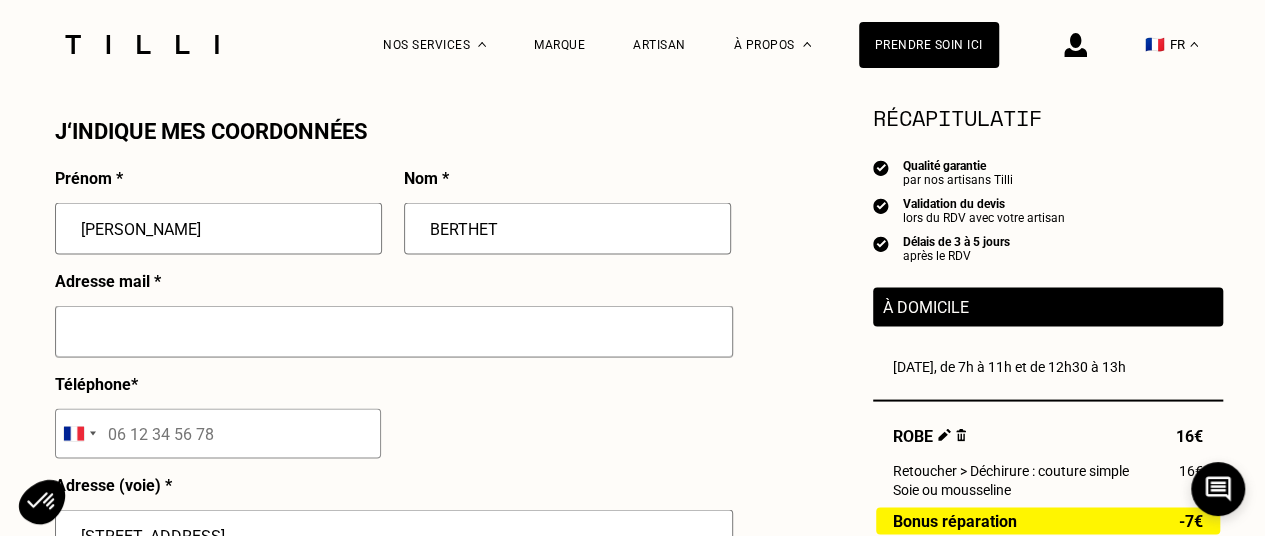 type on "[GEOGRAPHIC_DATA]" 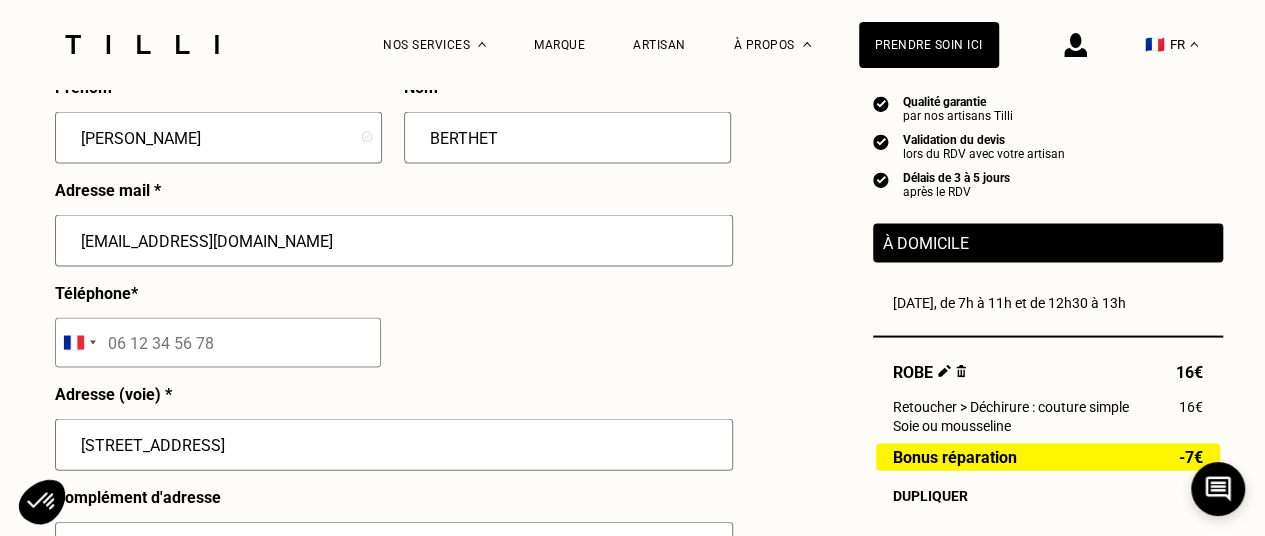 scroll, scrollTop: 1918, scrollLeft: 0, axis: vertical 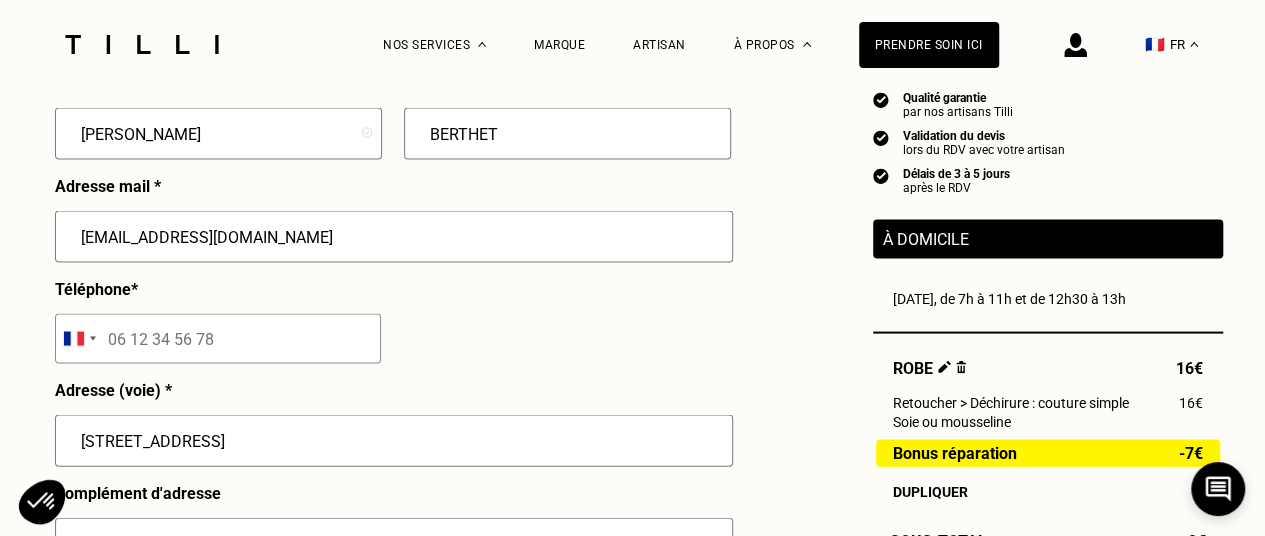 type on "[EMAIL_ADDRESS][DOMAIN_NAME]" 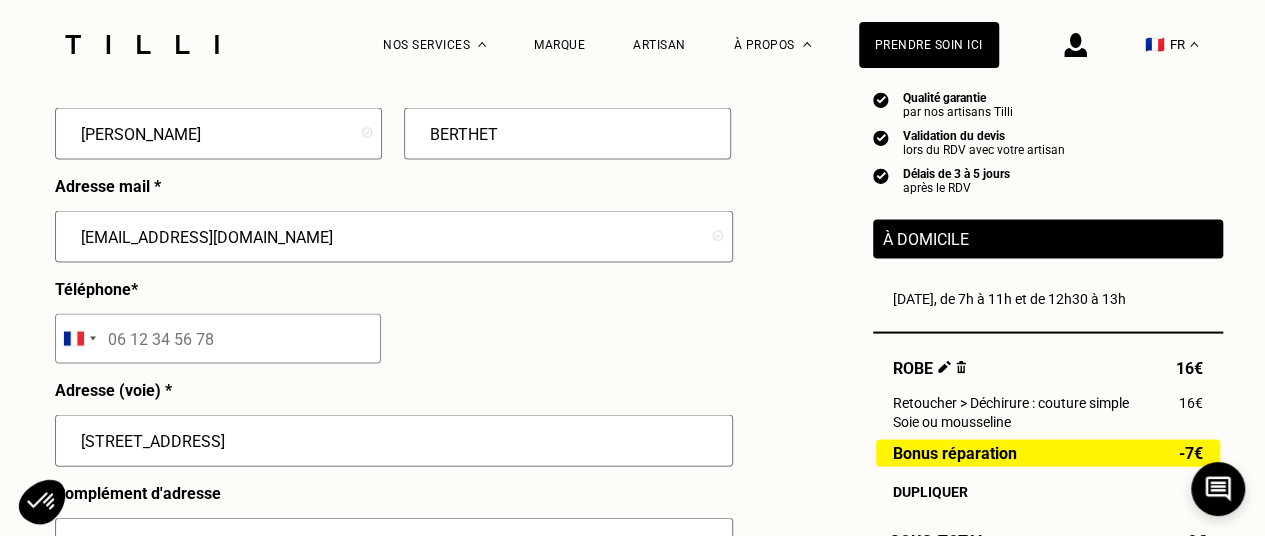 click at bounding box center (218, 339) 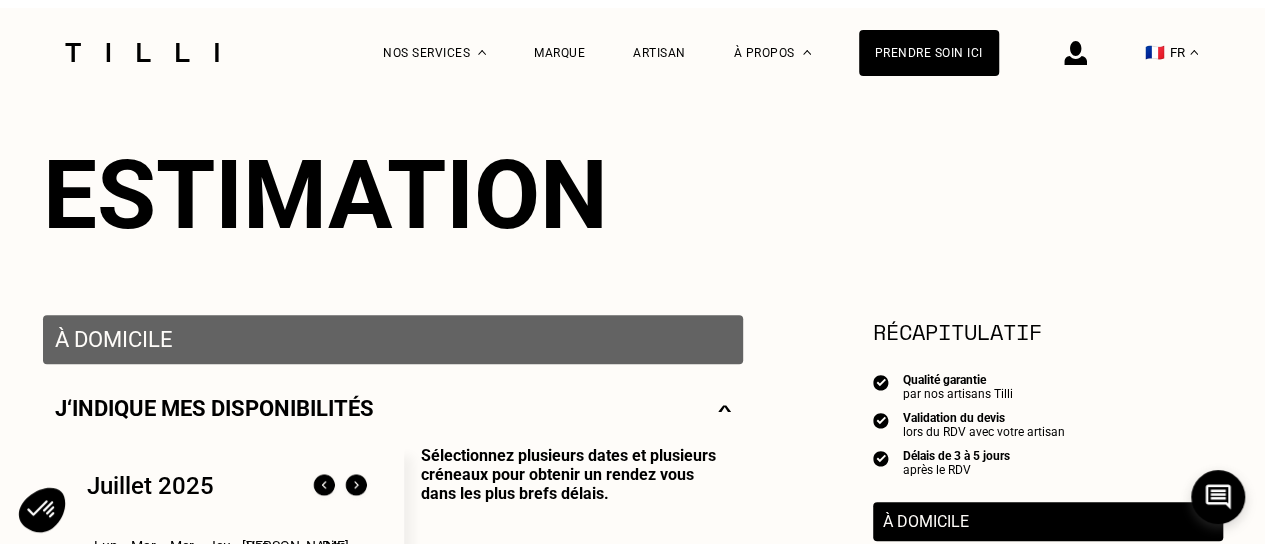 scroll, scrollTop: 0, scrollLeft: 0, axis: both 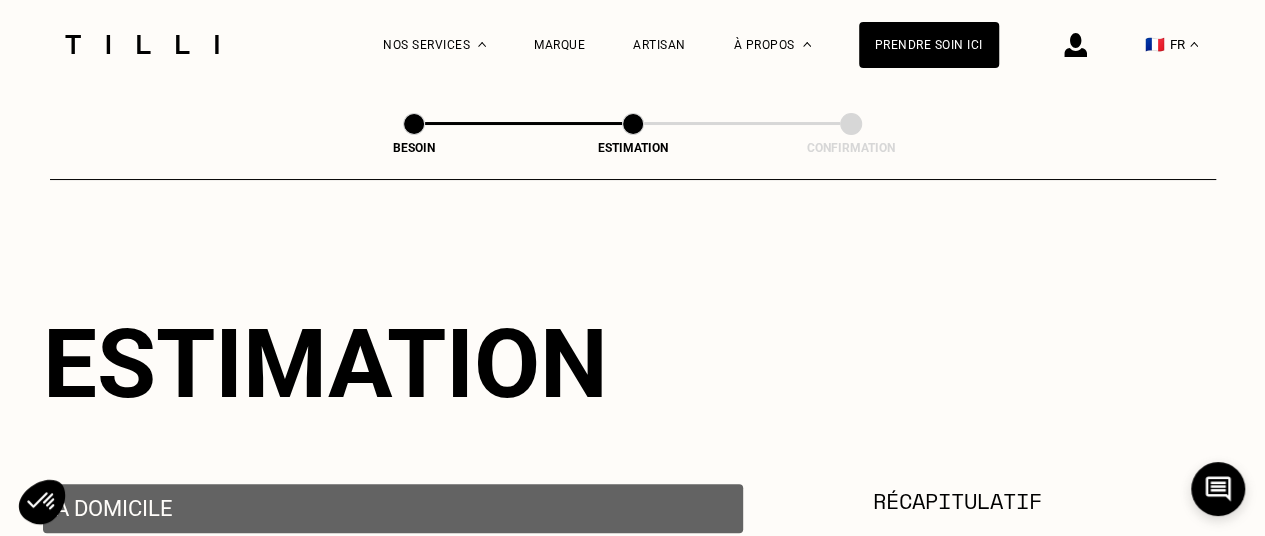 click at bounding box center (633, 124) 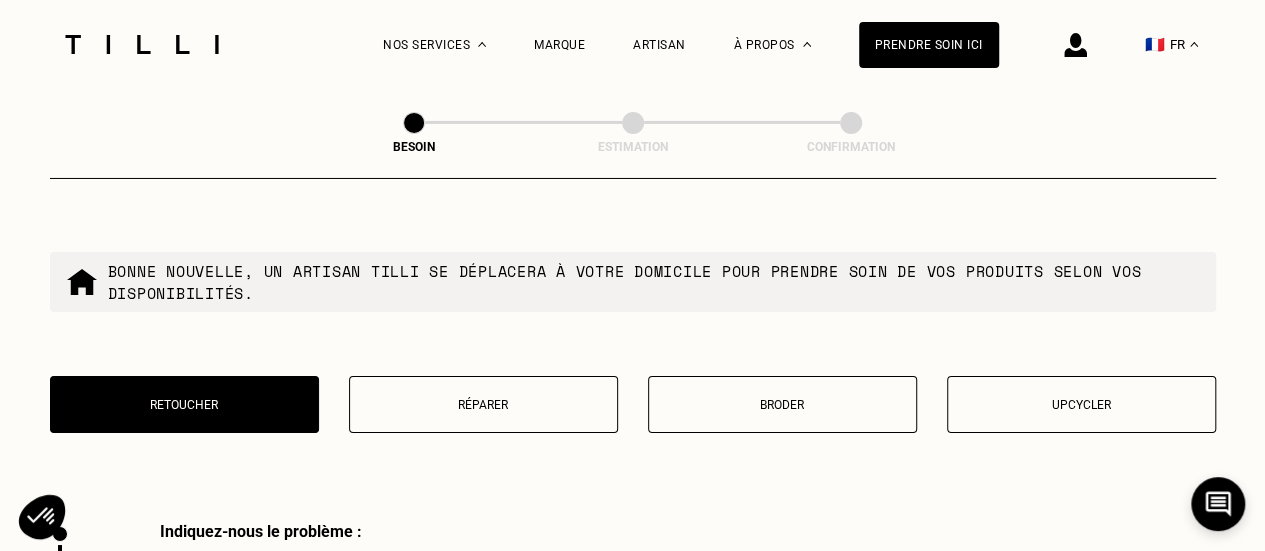 scroll, scrollTop: 3412, scrollLeft: 0, axis: vertical 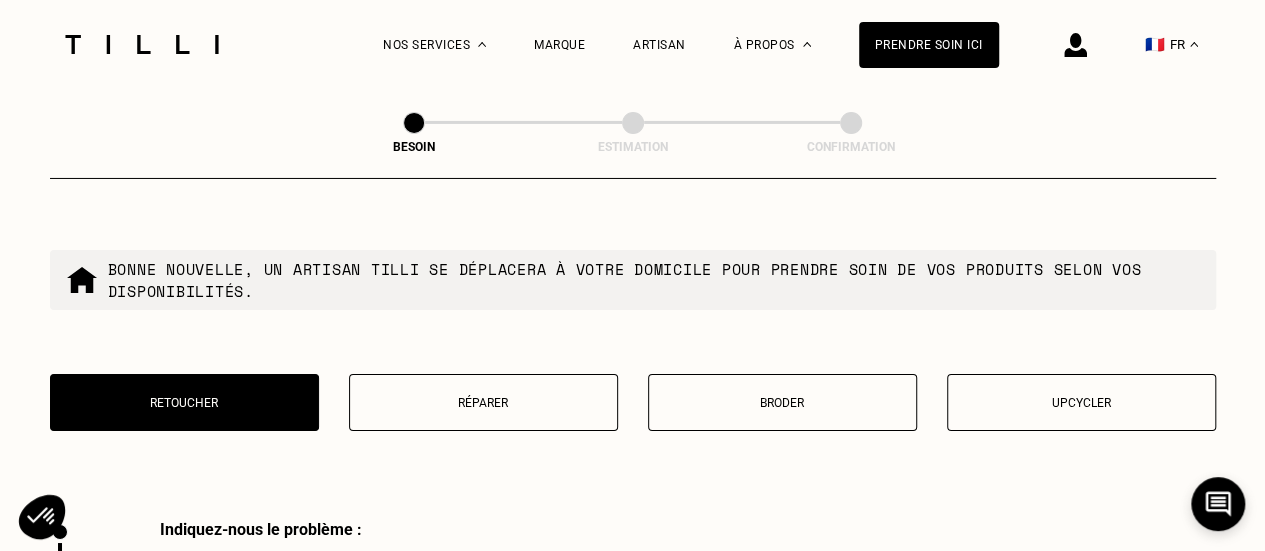 click on "Réparer" at bounding box center (483, 403) 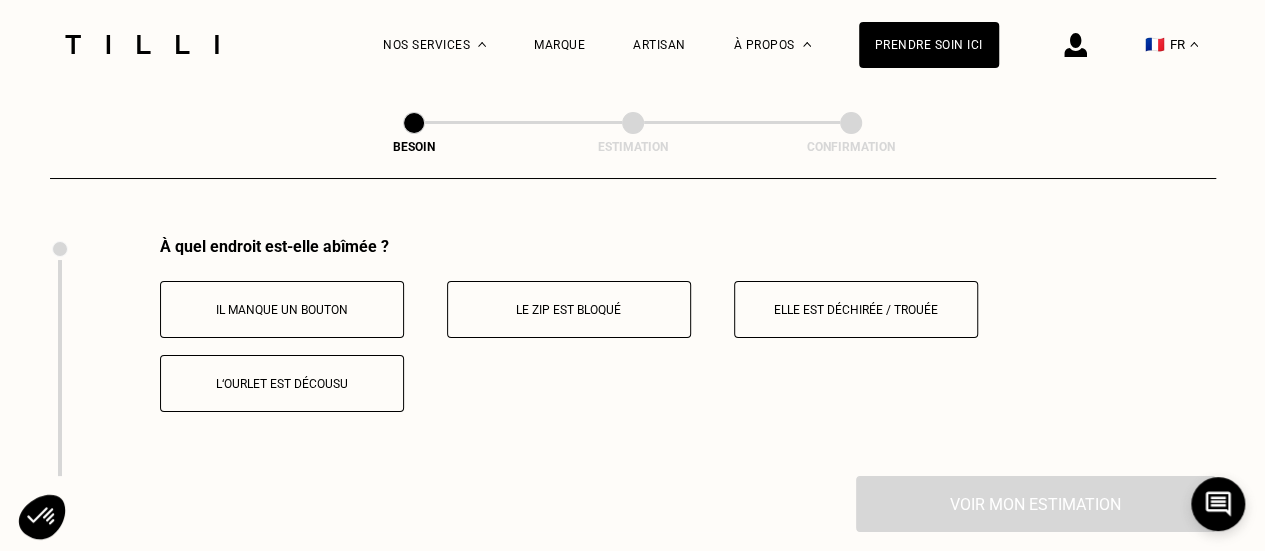 scroll, scrollTop: 3697, scrollLeft: 0, axis: vertical 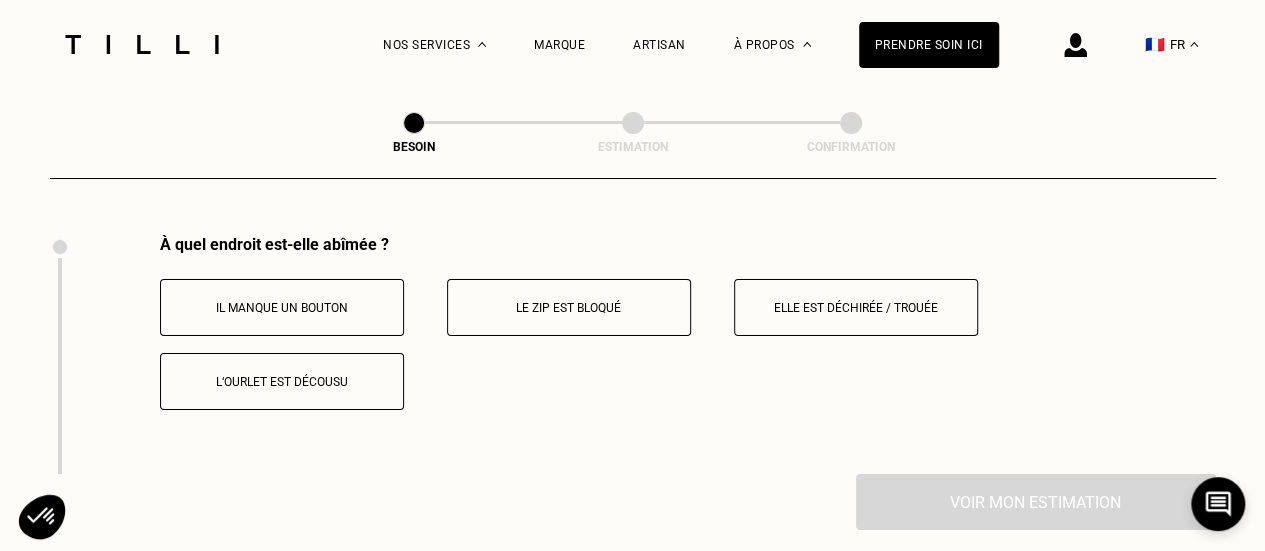 click on "Elle est déchirée / trouée" at bounding box center [856, 308] 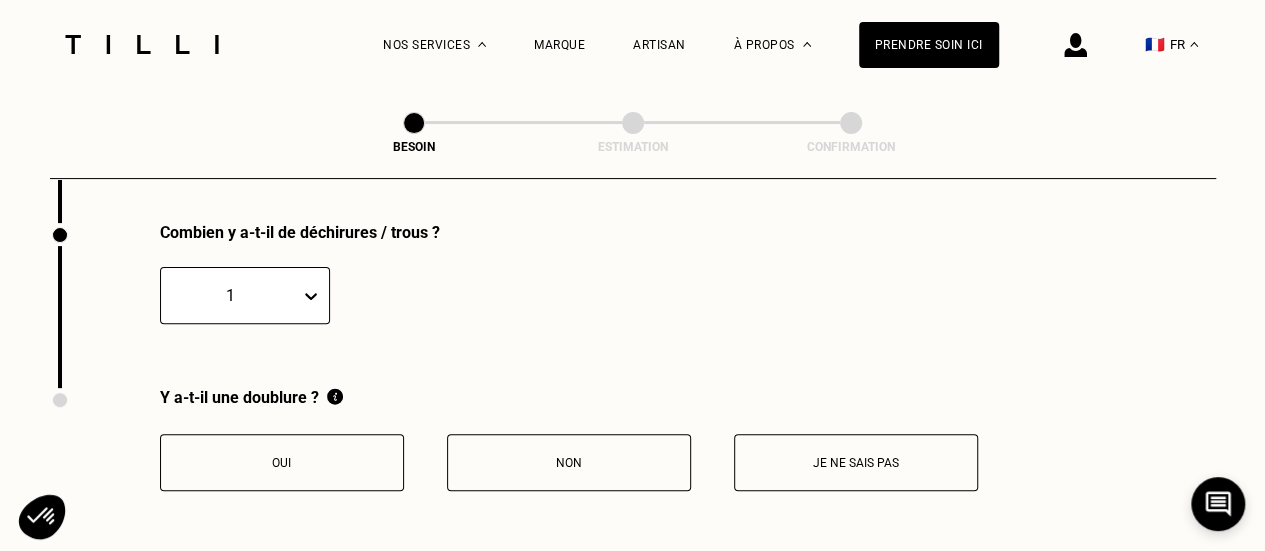scroll, scrollTop: 3964, scrollLeft: 0, axis: vertical 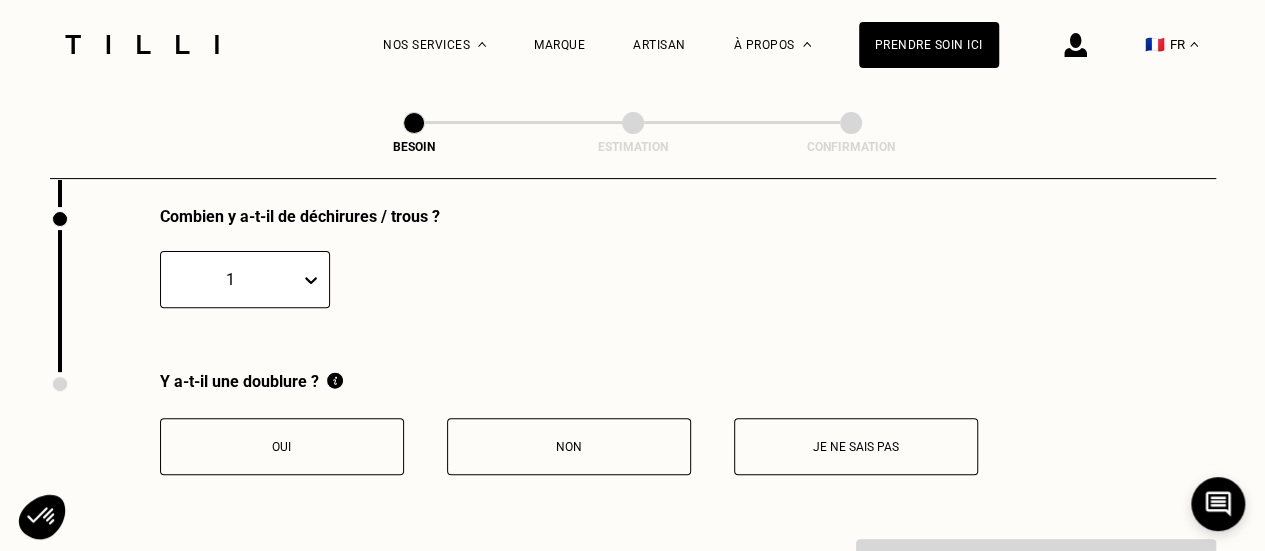 click on "Non" at bounding box center (569, 446) 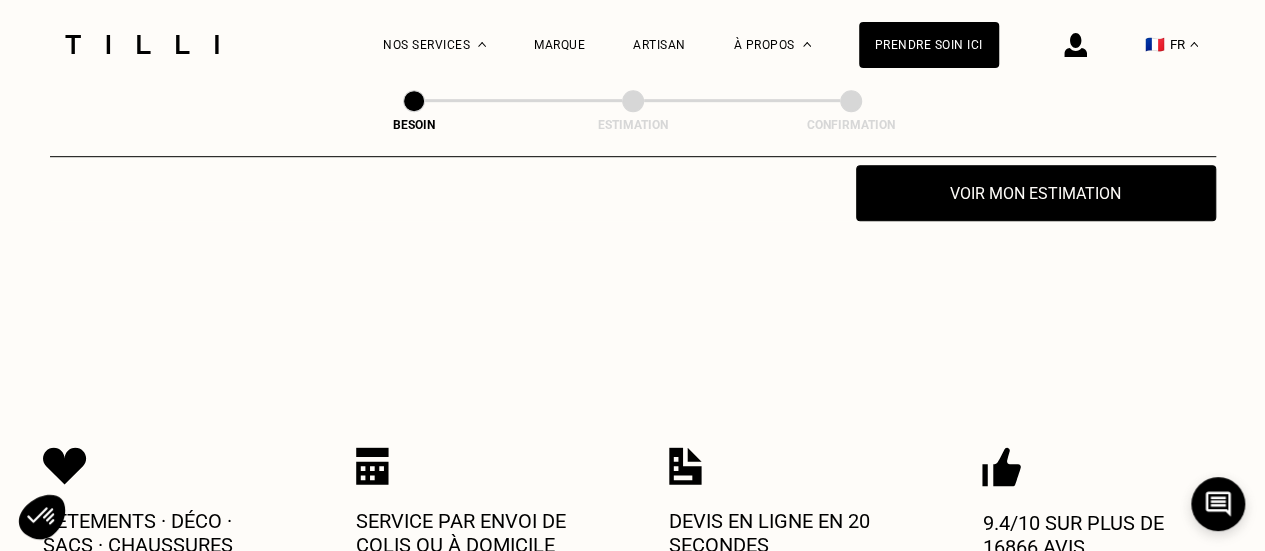 scroll, scrollTop: 4344, scrollLeft: 0, axis: vertical 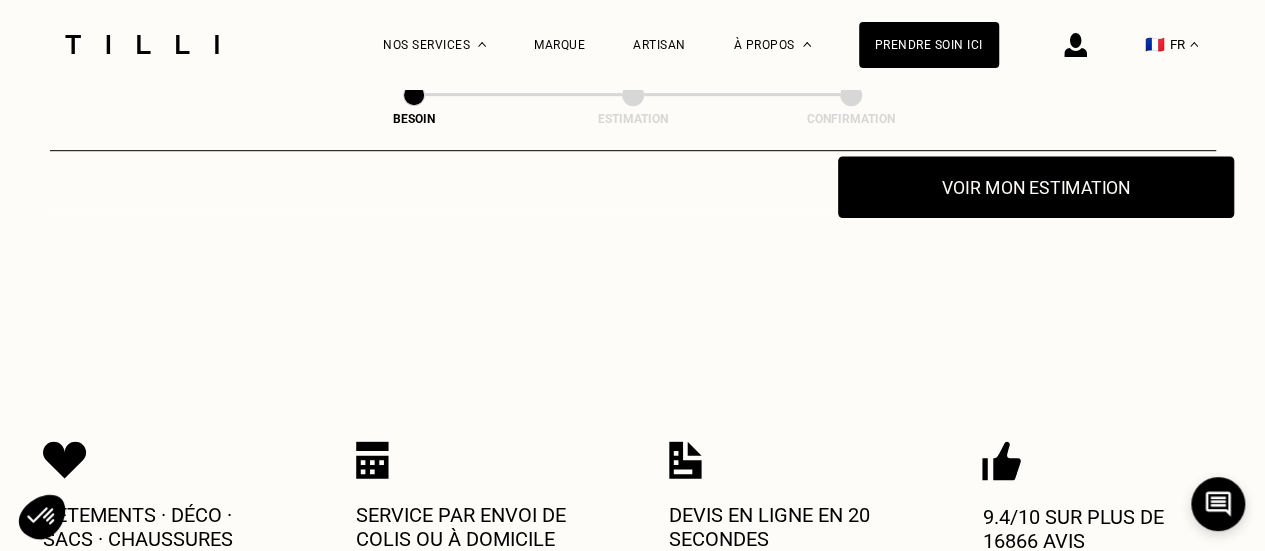 click on "Voir mon estimation" at bounding box center (1036, 187) 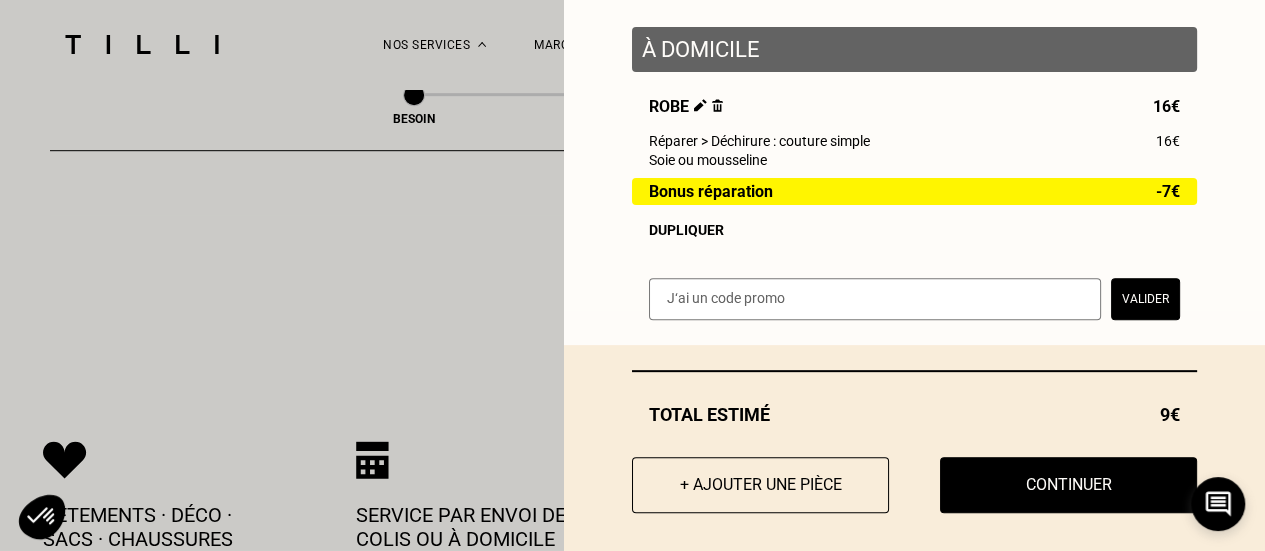 scroll, scrollTop: 260, scrollLeft: 0, axis: vertical 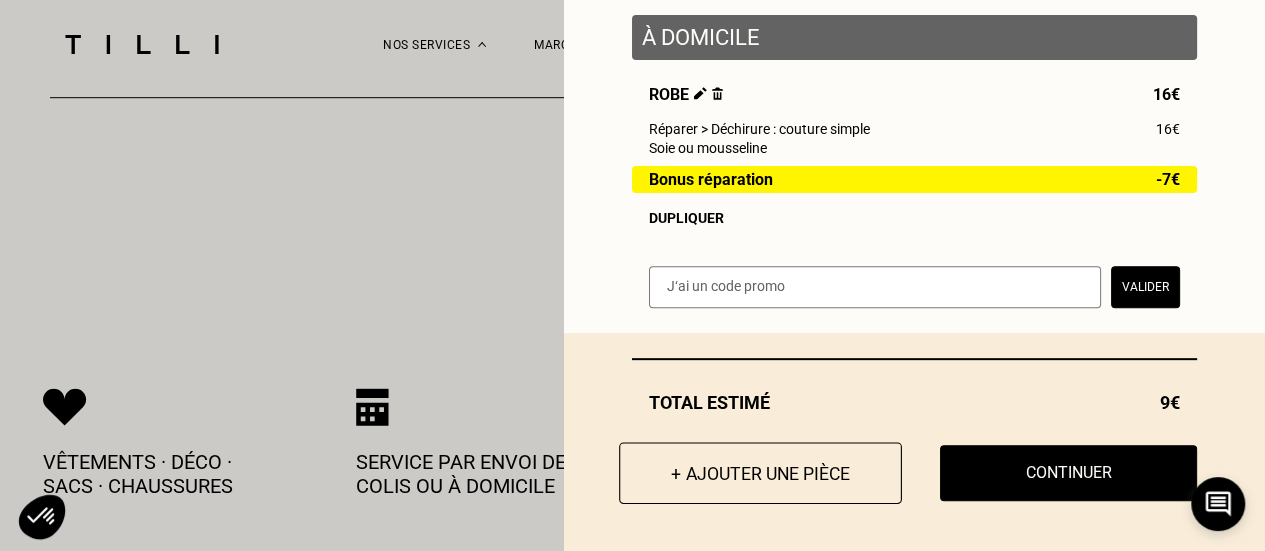 click on "+ Ajouter une pièce" at bounding box center [760, 473] 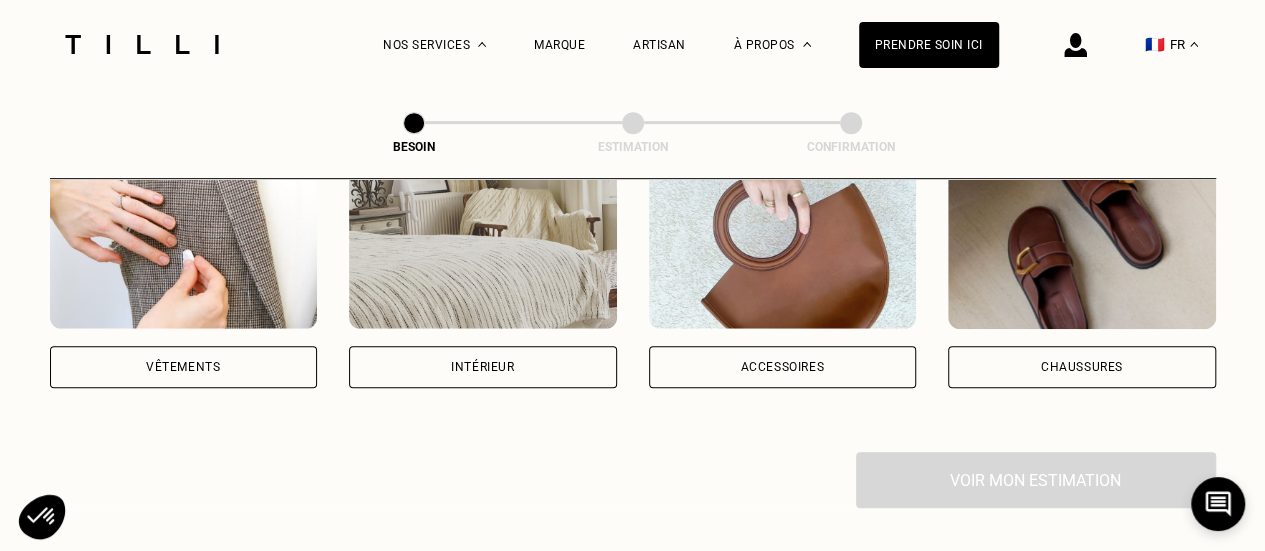 scroll, scrollTop: 448, scrollLeft: 0, axis: vertical 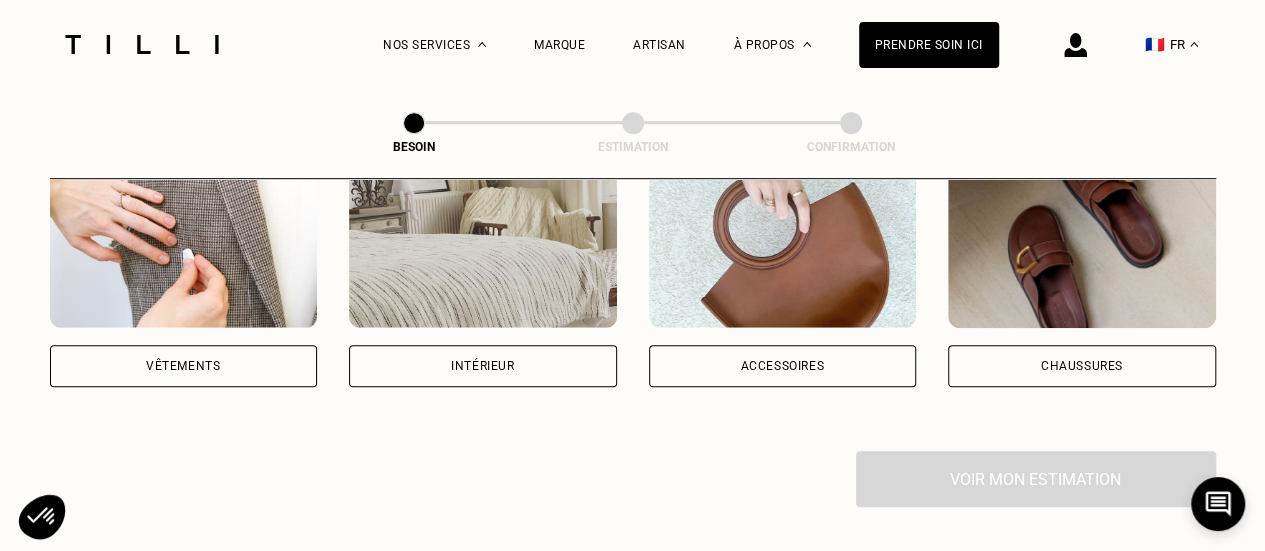 click on "Vêtements" at bounding box center (184, 366) 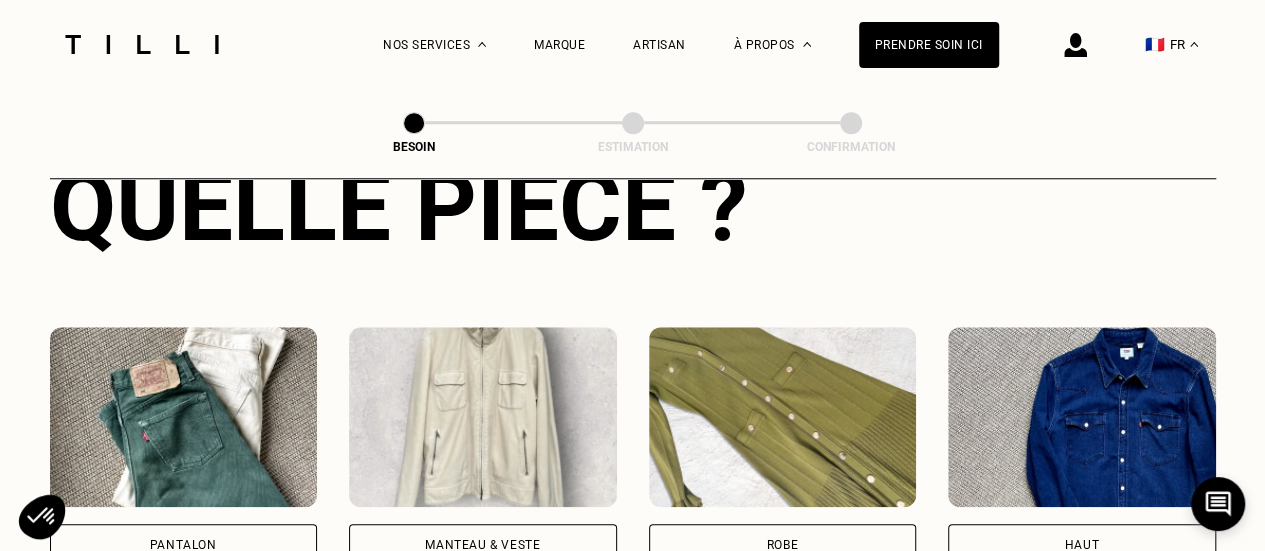 scroll, scrollTop: 814, scrollLeft: 0, axis: vertical 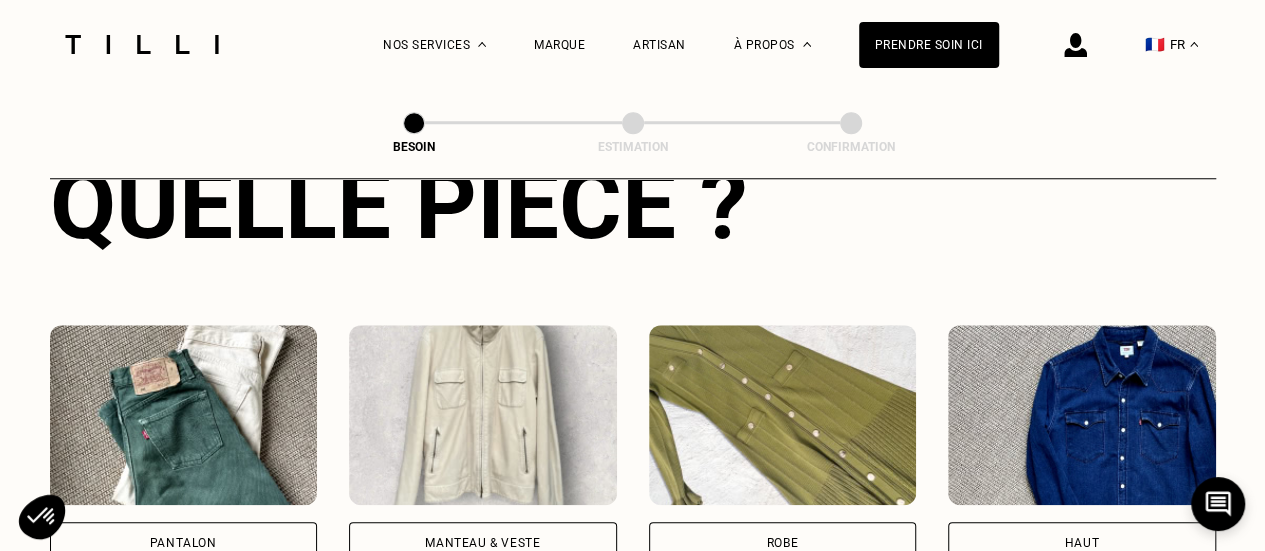 click on "Robe" at bounding box center (783, 543) 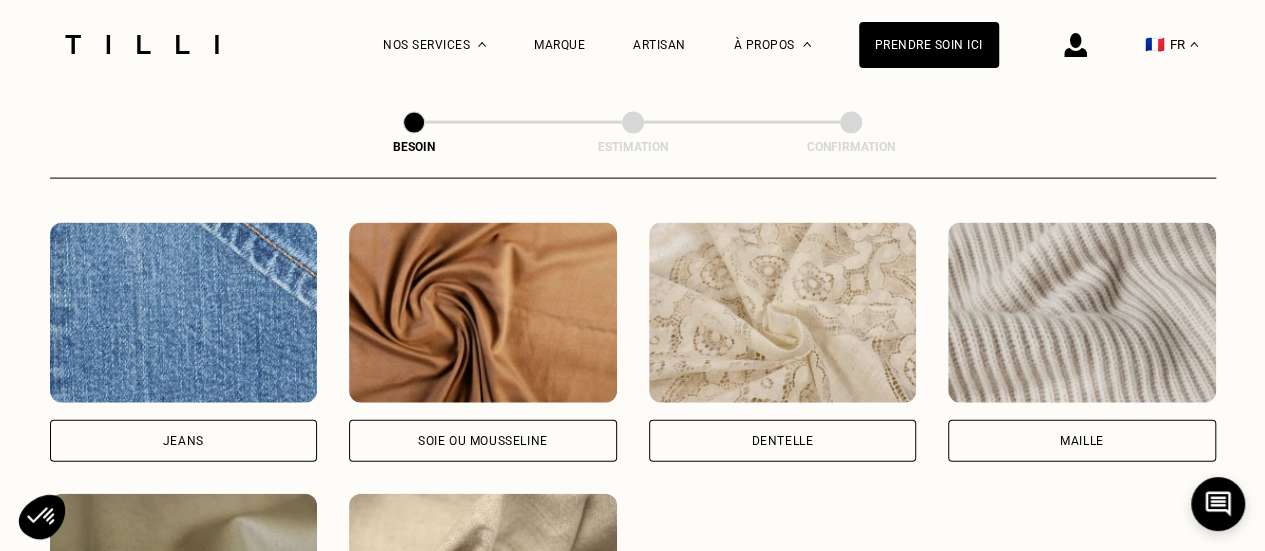 scroll, scrollTop: 2133, scrollLeft: 0, axis: vertical 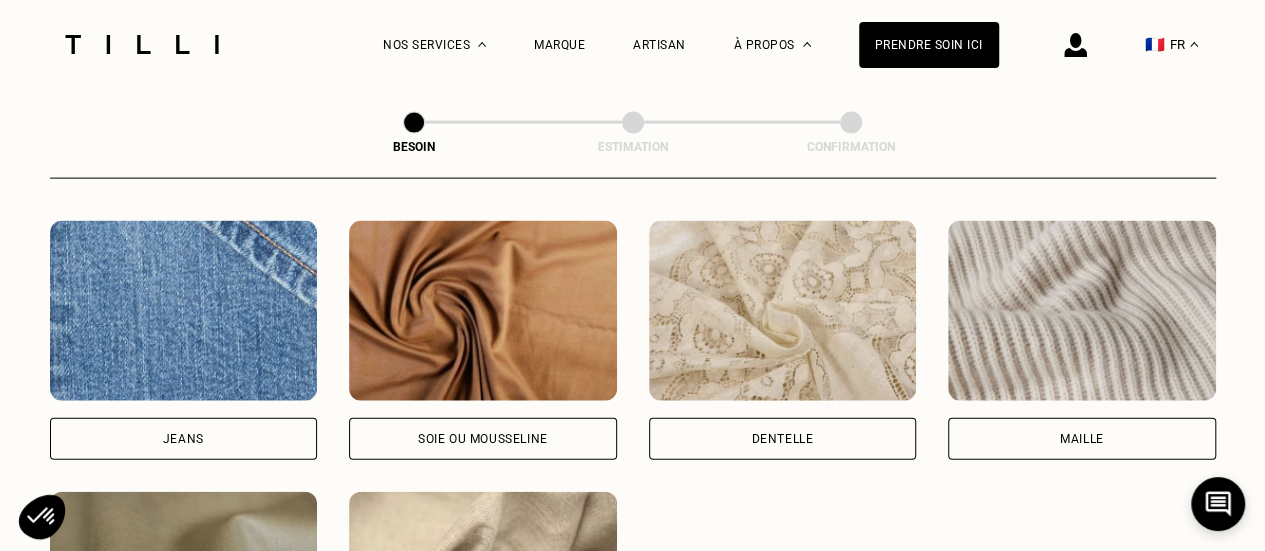 click on "Soie ou mousseline" at bounding box center [483, 439] 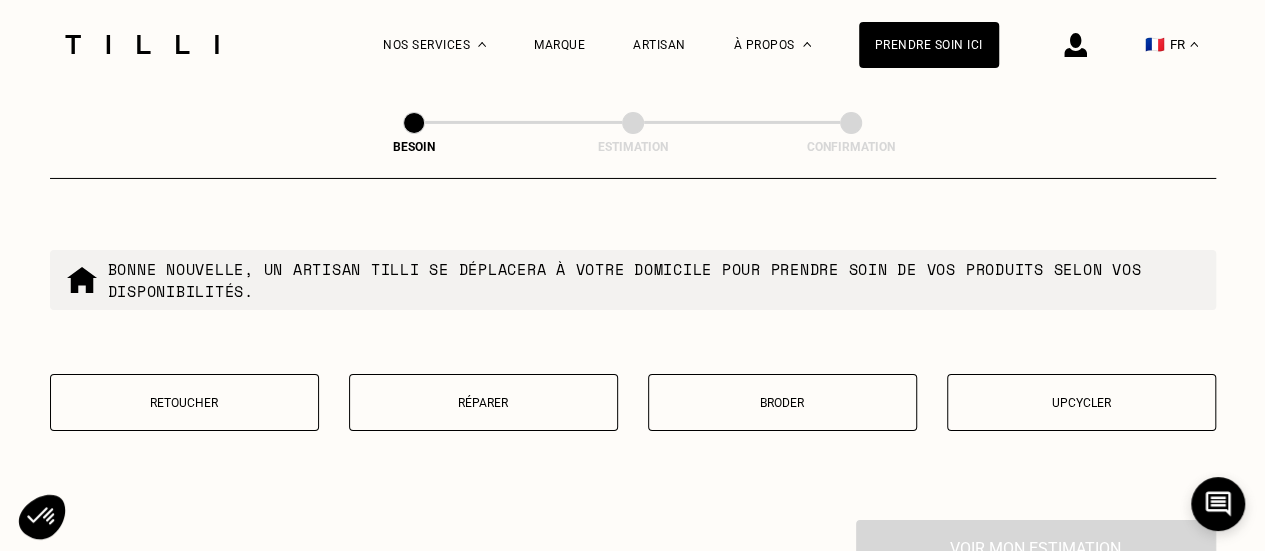 scroll, scrollTop: 3428, scrollLeft: 0, axis: vertical 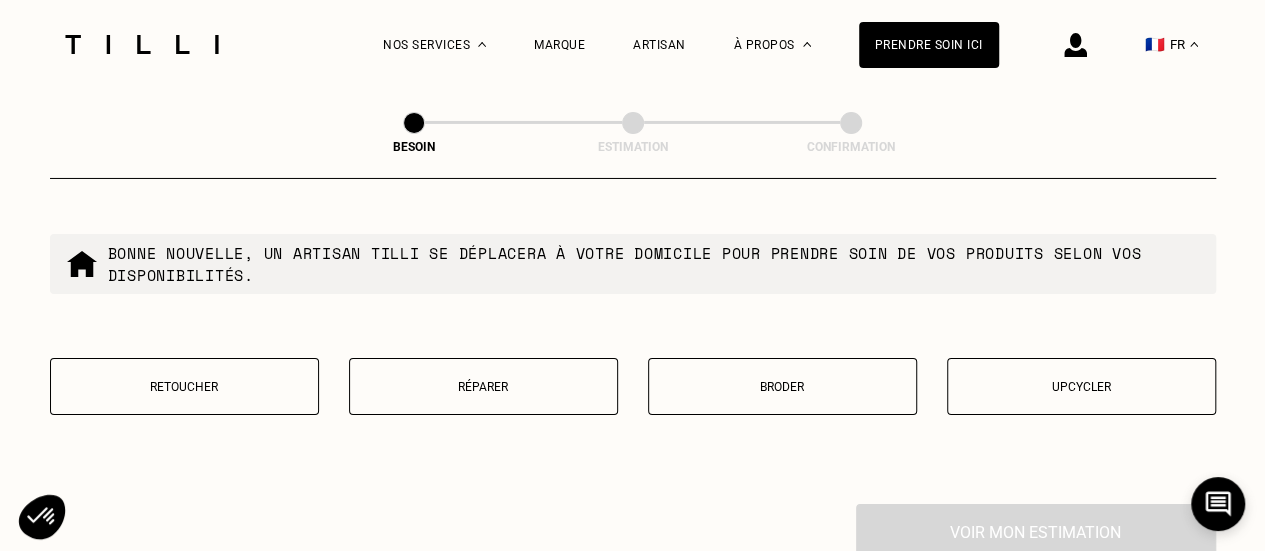 click on "Réparer" at bounding box center [483, 386] 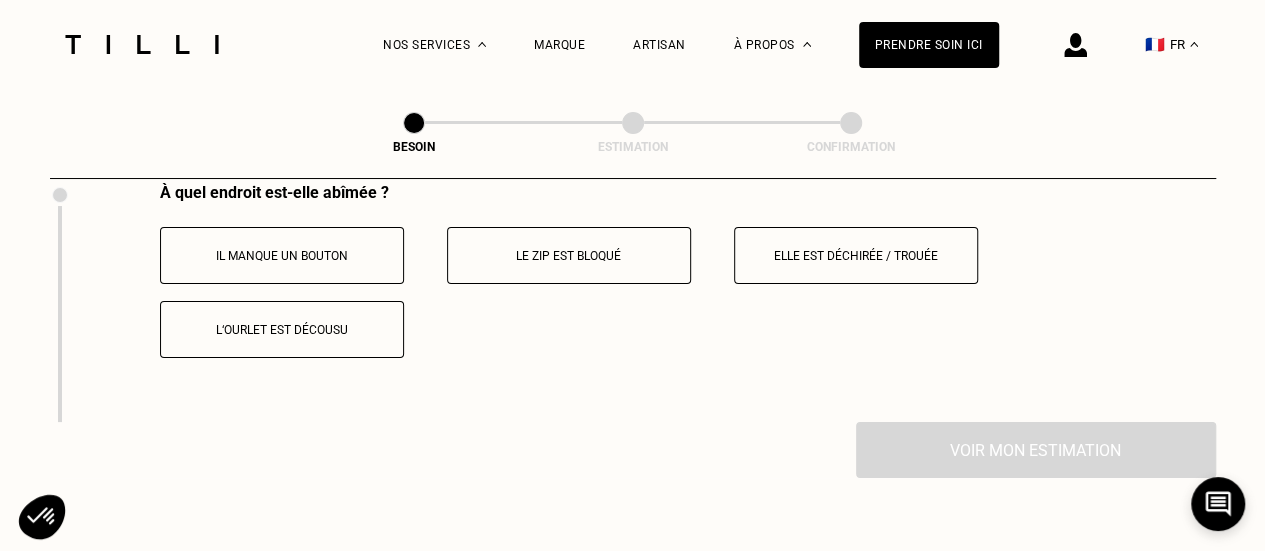 scroll, scrollTop: 3750, scrollLeft: 0, axis: vertical 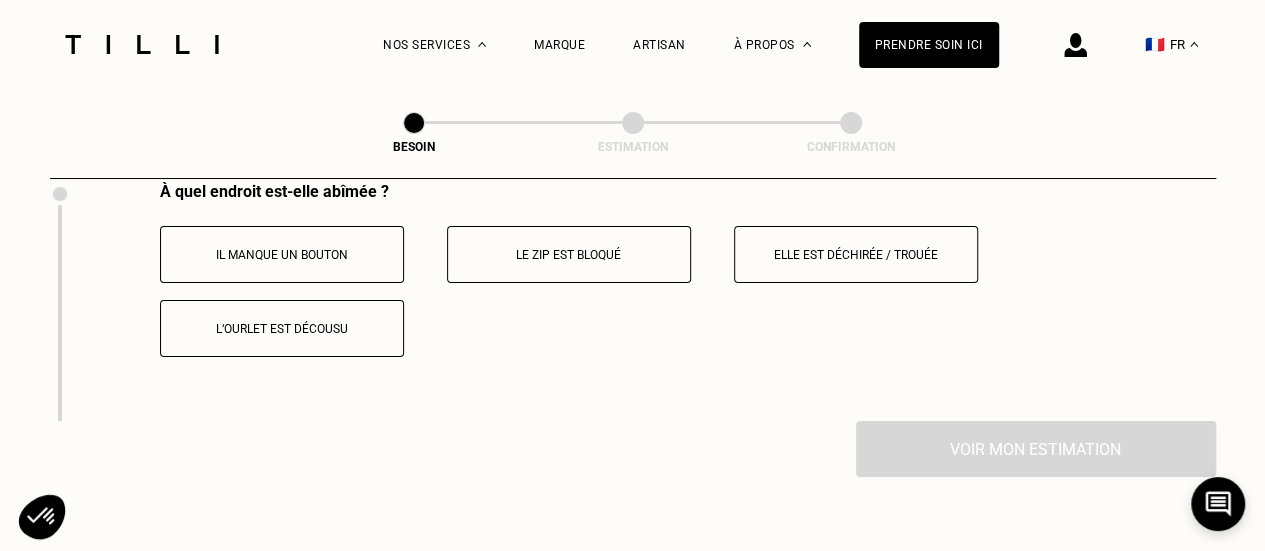 click on "Elle est déchirée / trouée" at bounding box center [856, 254] 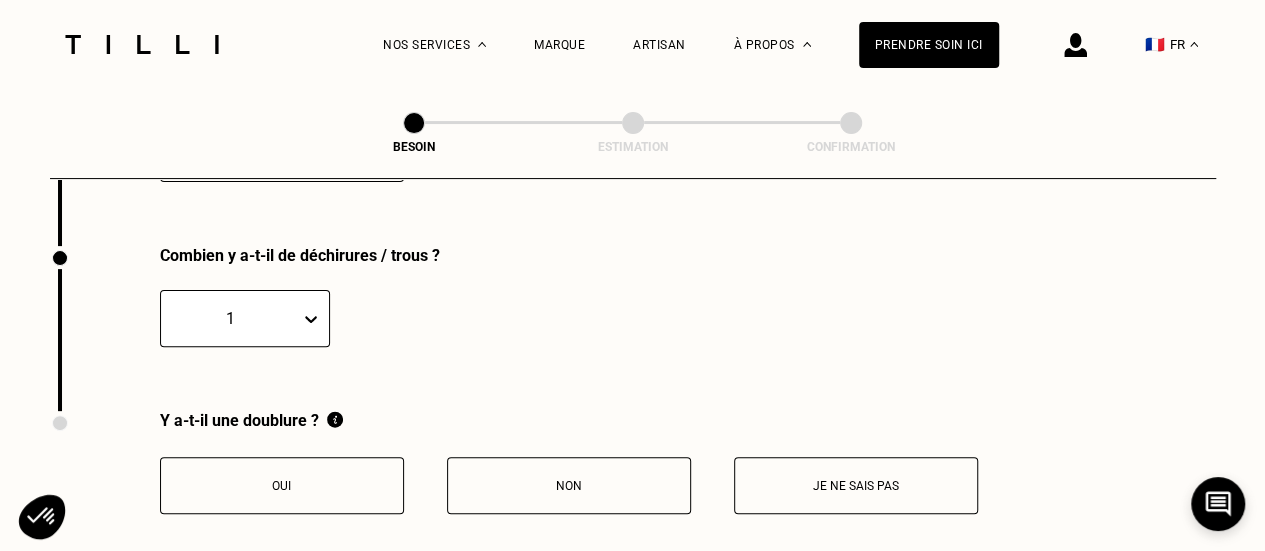 scroll, scrollTop: 3935, scrollLeft: 0, axis: vertical 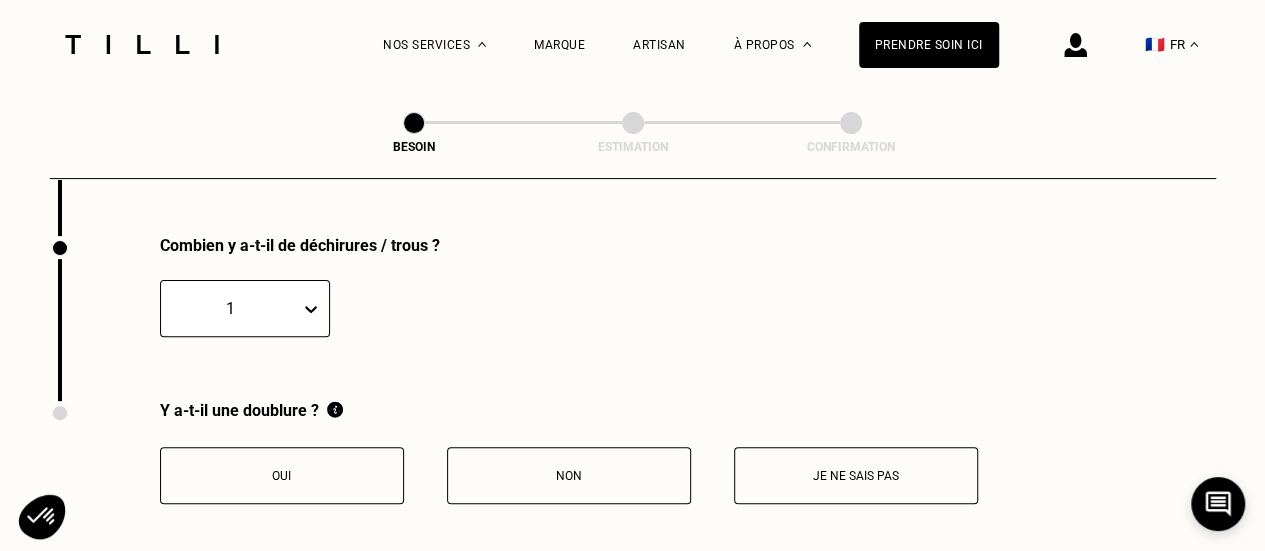 click on "Non" at bounding box center (569, 476) 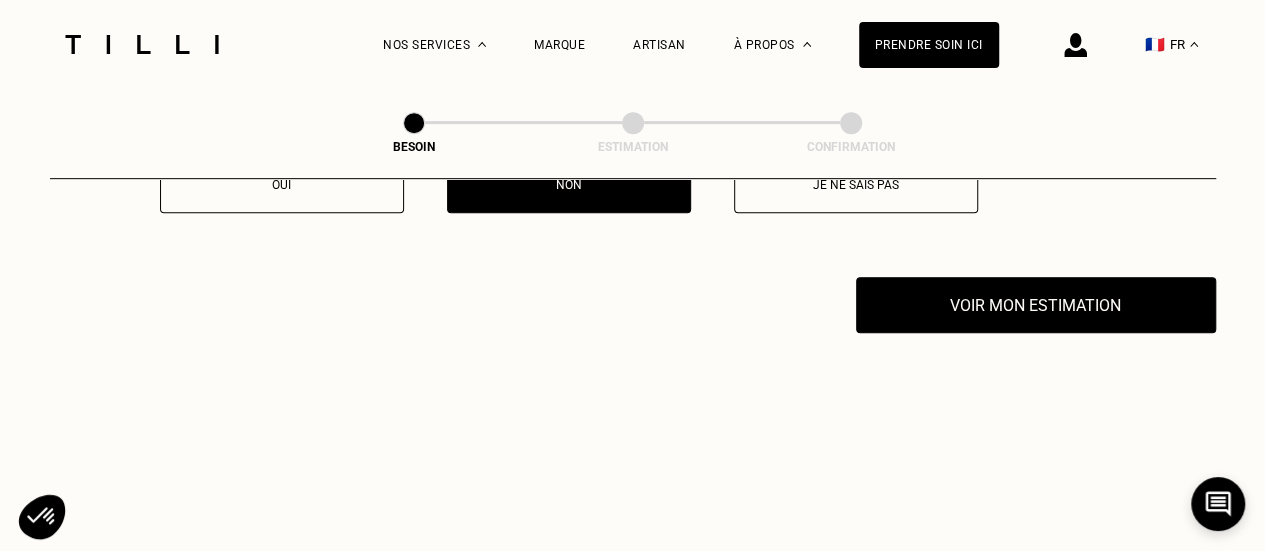 scroll, scrollTop: 4248, scrollLeft: 0, axis: vertical 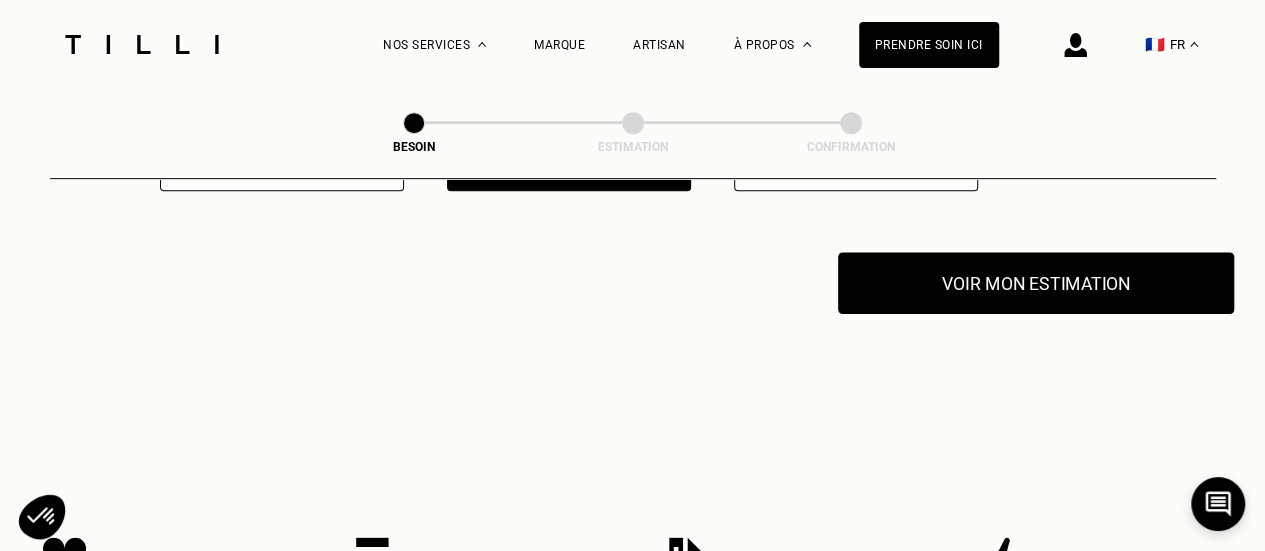 click on "Voir mon estimation" at bounding box center [1036, 283] 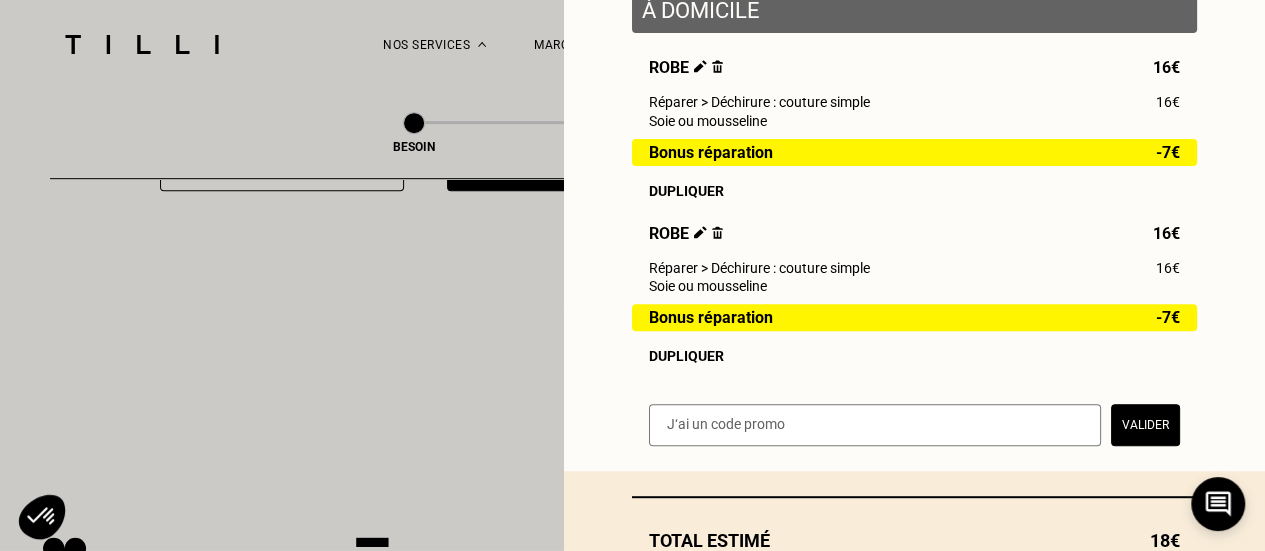 scroll, scrollTop: 428, scrollLeft: 0, axis: vertical 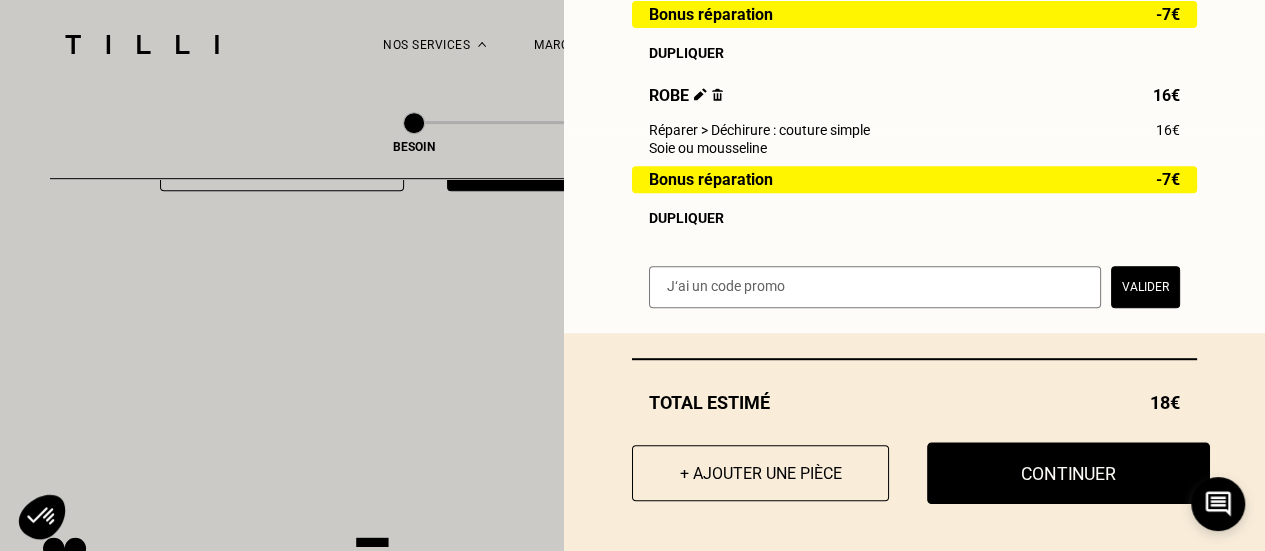 click on "Continuer" at bounding box center [1068, 473] 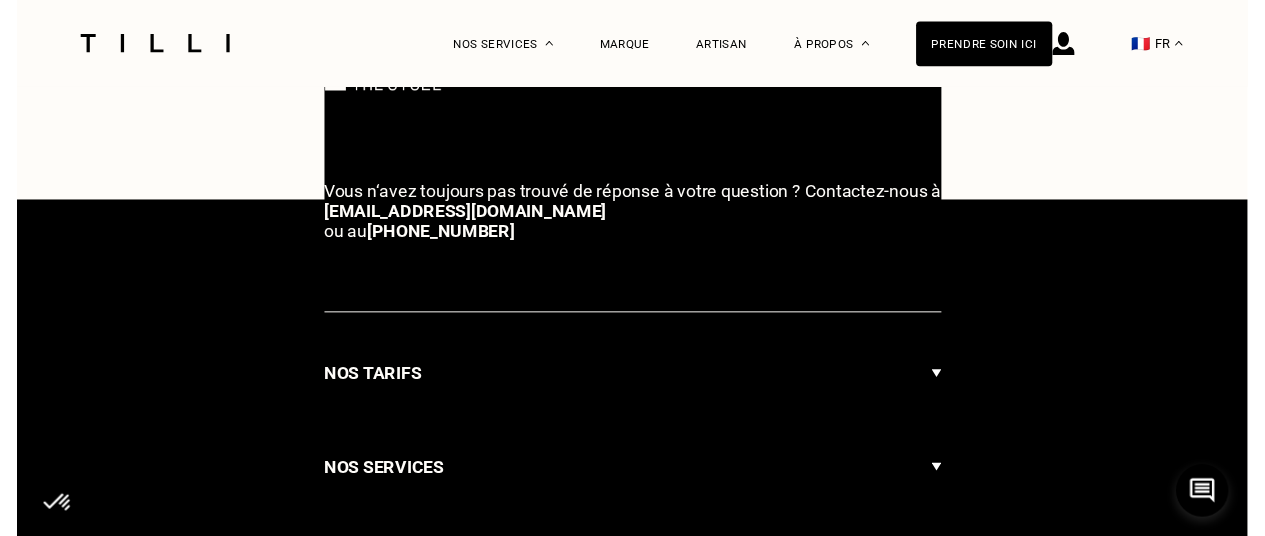 scroll, scrollTop: 0, scrollLeft: 0, axis: both 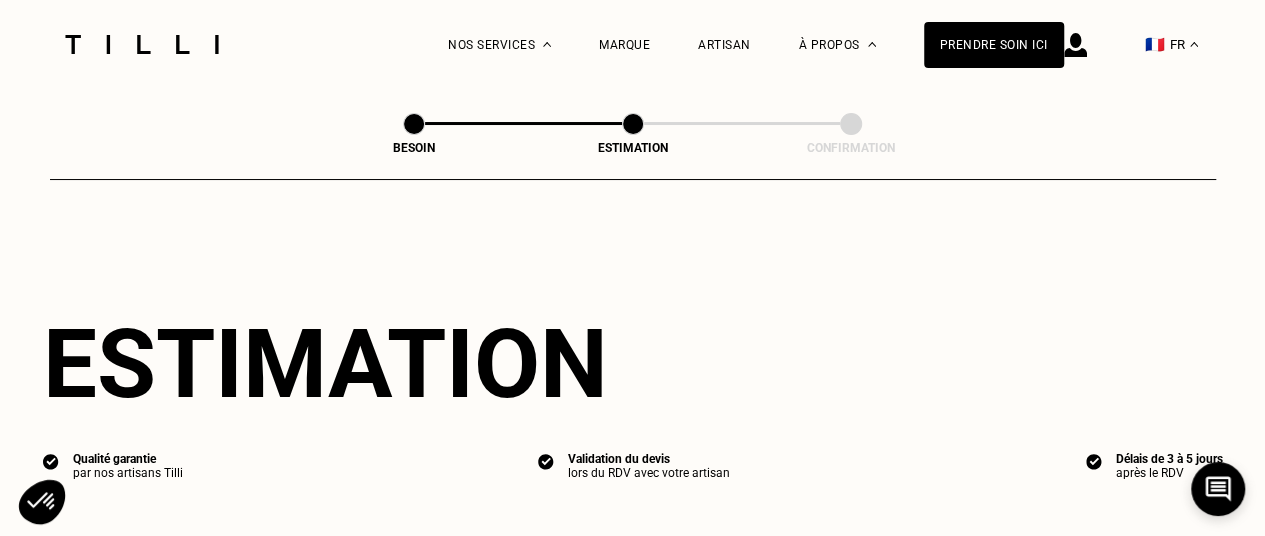 select on "FR" 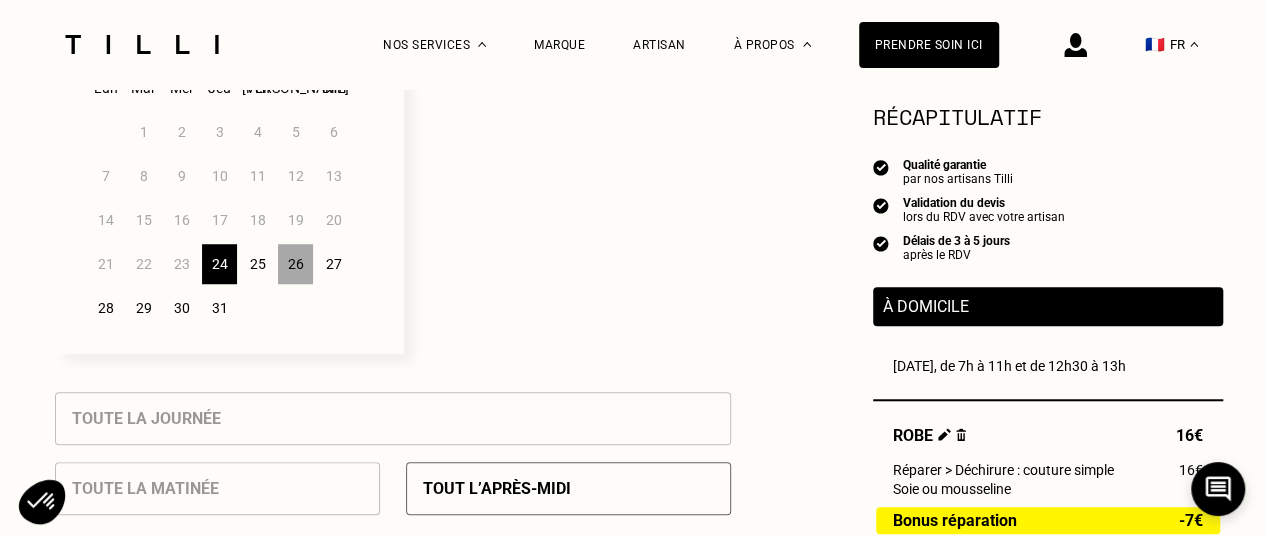 scroll, scrollTop: 597, scrollLeft: 0, axis: vertical 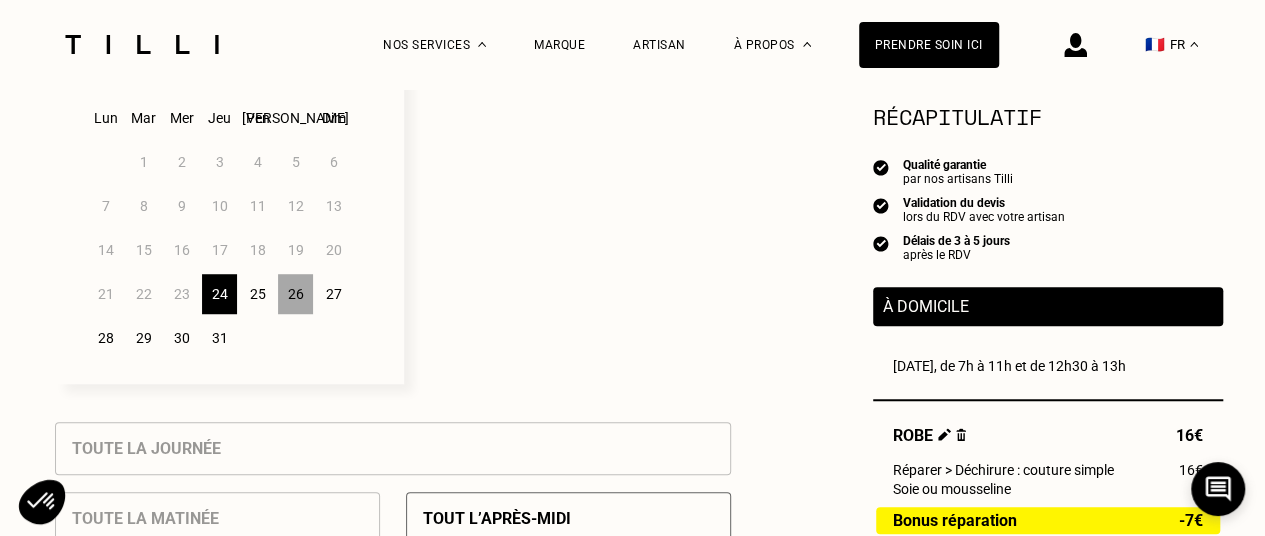 click on "26" at bounding box center [295, 294] 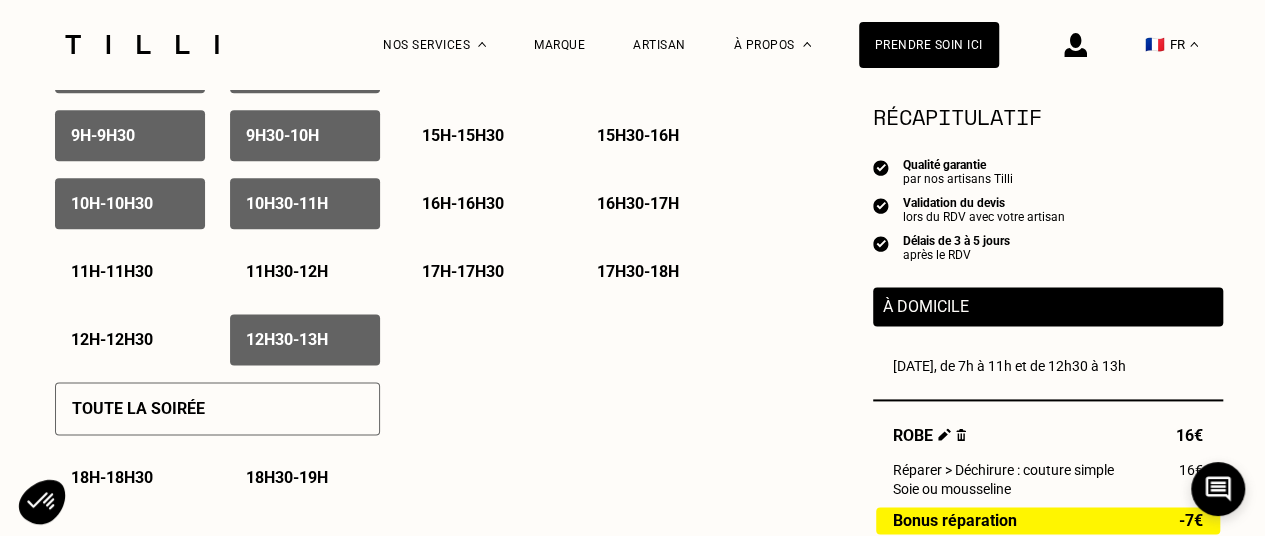 scroll, scrollTop: 1187, scrollLeft: 0, axis: vertical 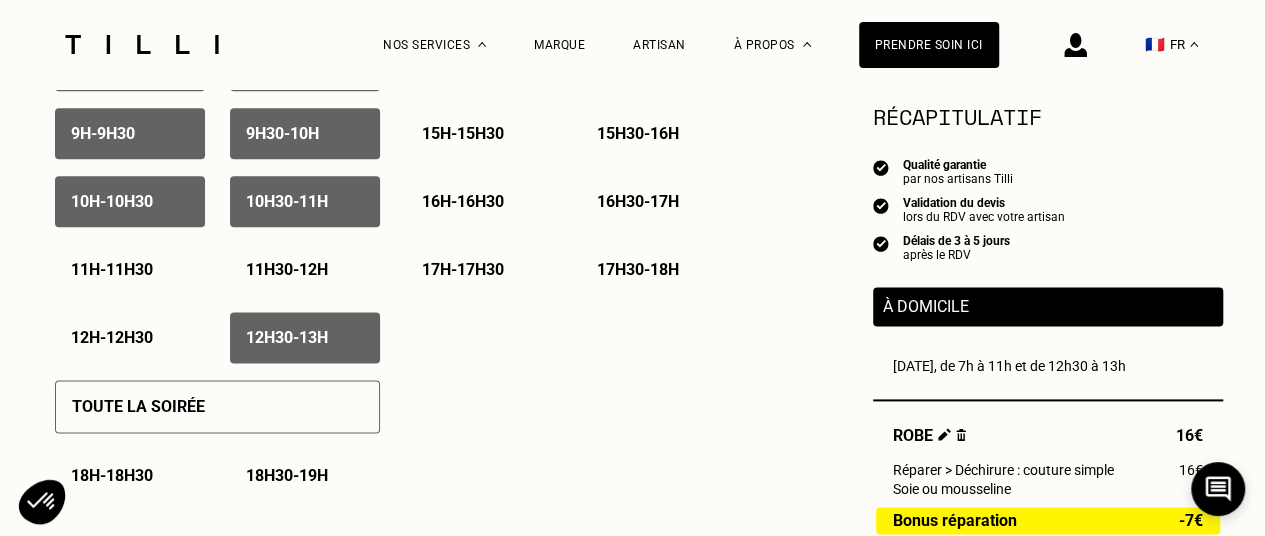 click on "11h  -  11h30" at bounding box center [112, 269] 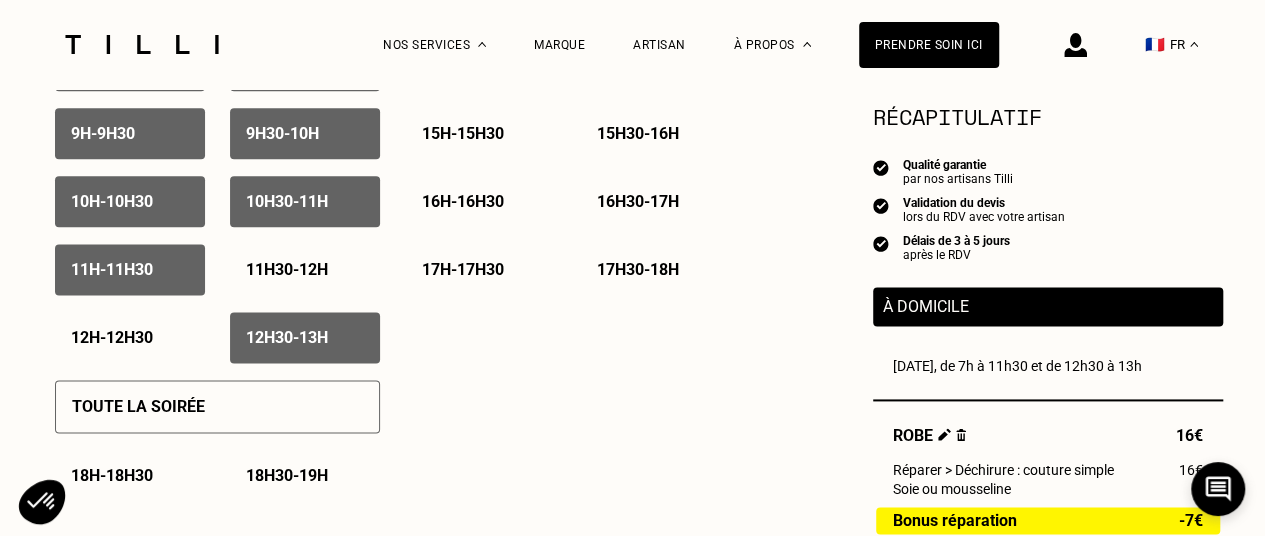 click on "11h30  -  12h" at bounding box center [287, 269] 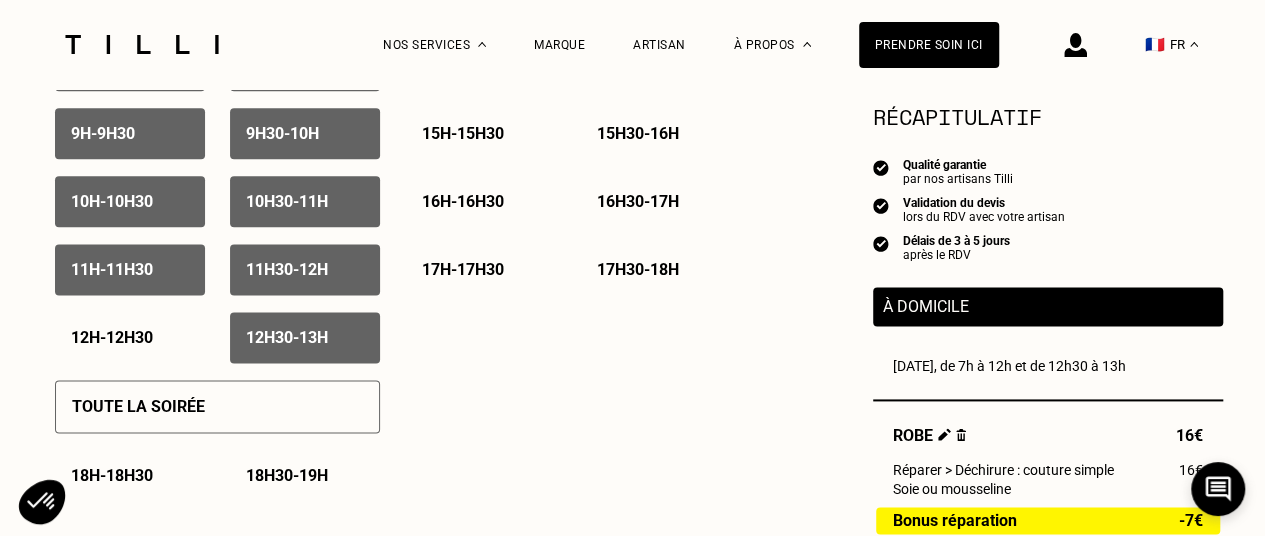click on "11h  -  11h30" at bounding box center (112, 269) 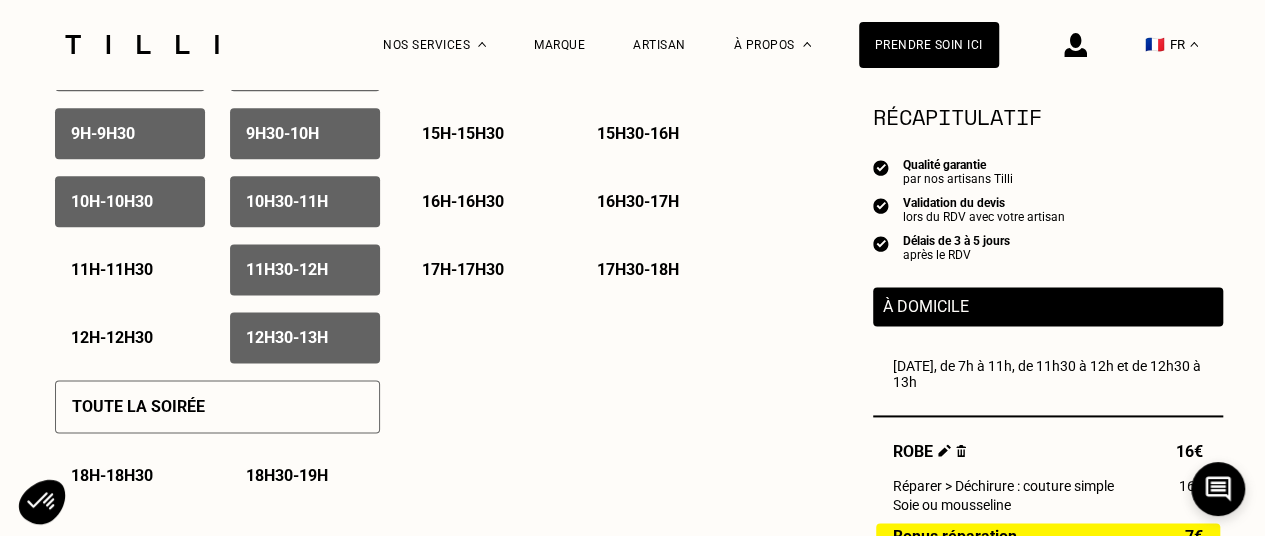 click on "11h30  -  12h" at bounding box center [287, 269] 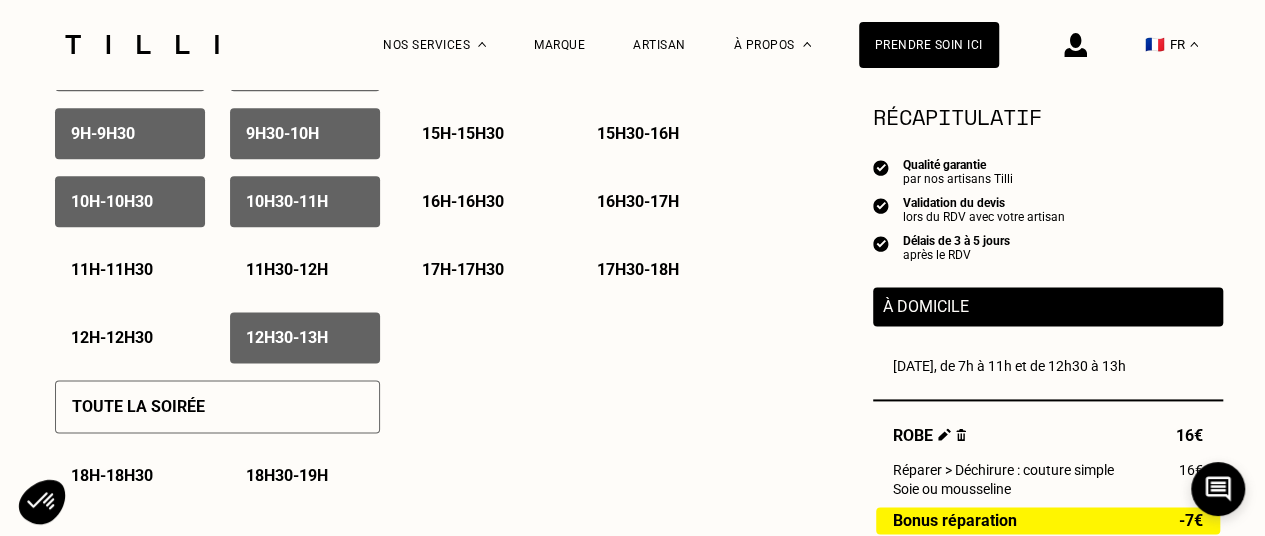 click on "11h  -  11h30" at bounding box center (112, 269) 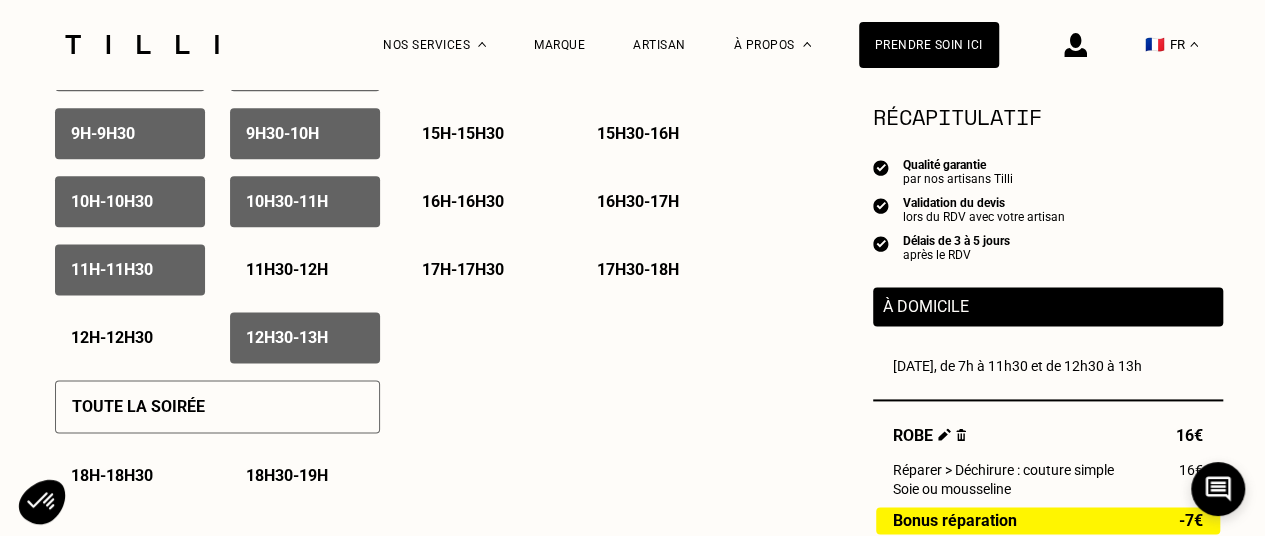 click on "11h30  -  12h" at bounding box center [287, 269] 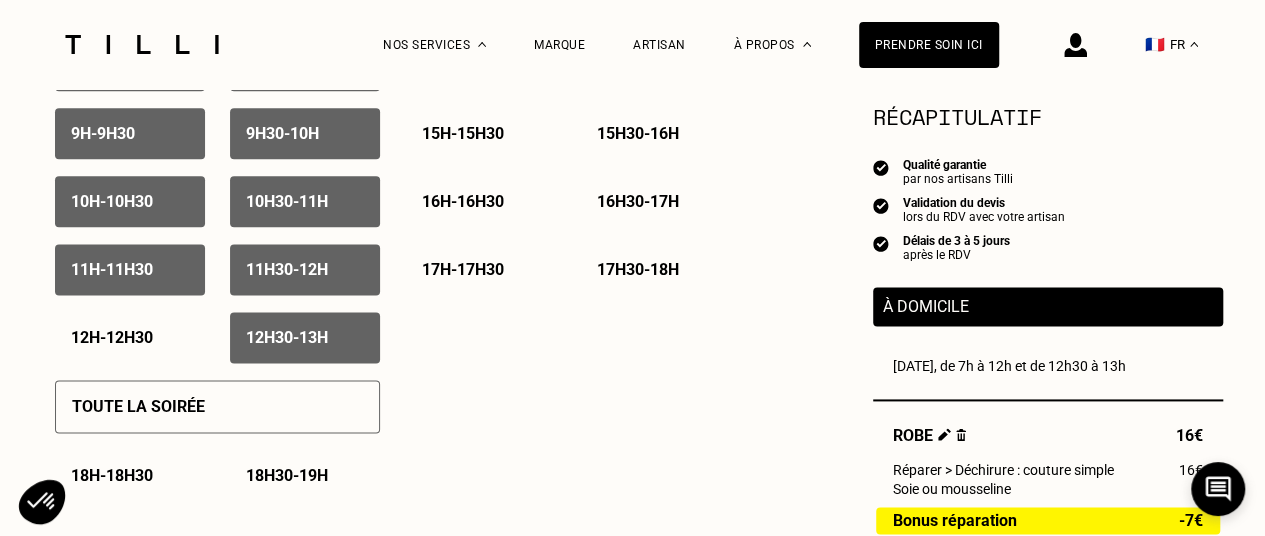 click on "12h  -  12h30" at bounding box center (130, 337) 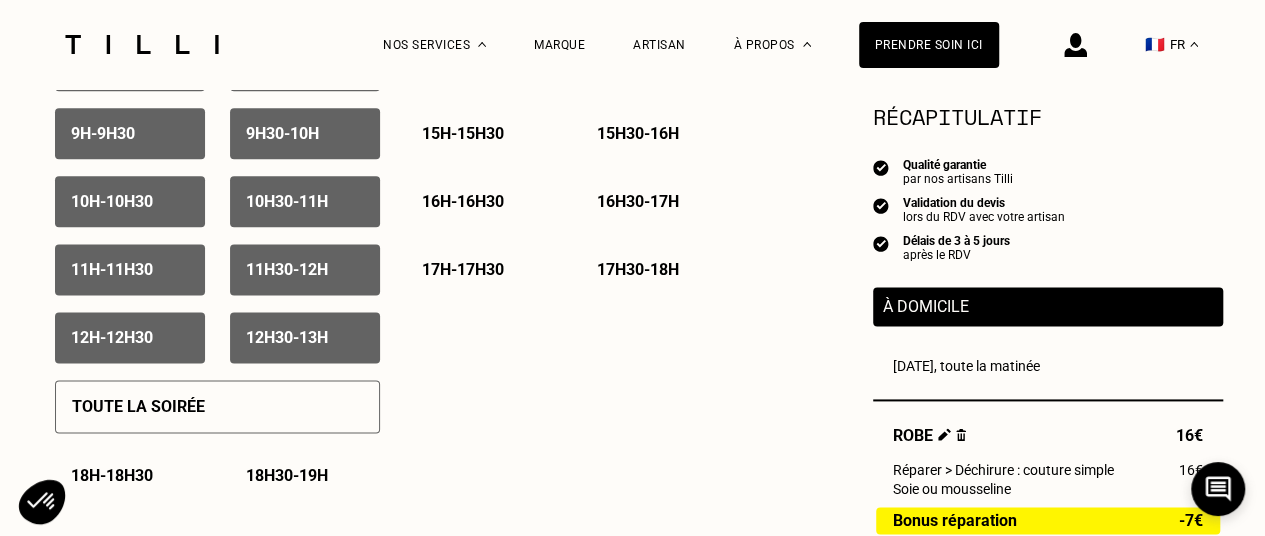 click on "12h30  -  13h" at bounding box center (287, 337) 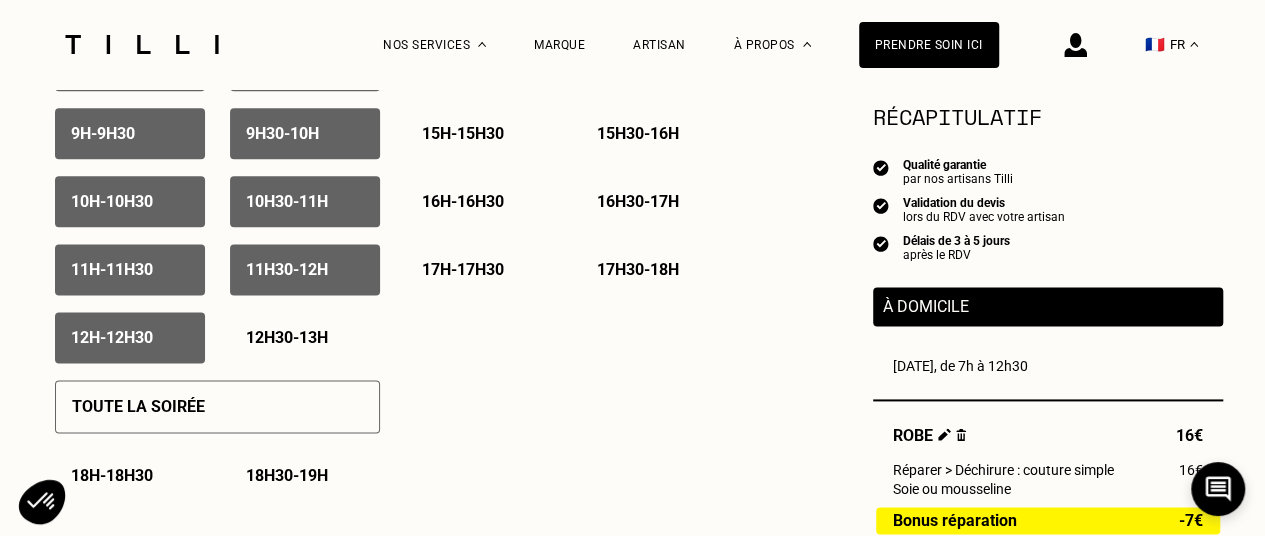 click on "10h  -  10h30" at bounding box center [130, 201] 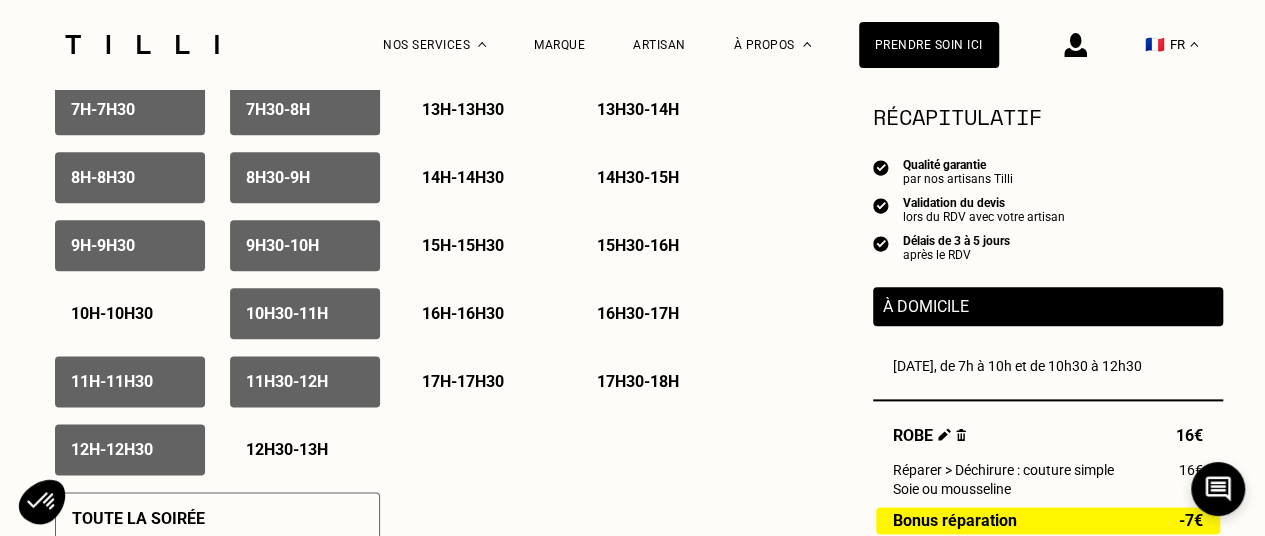scroll, scrollTop: 1073, scrollLeft: 0, axis: vertical 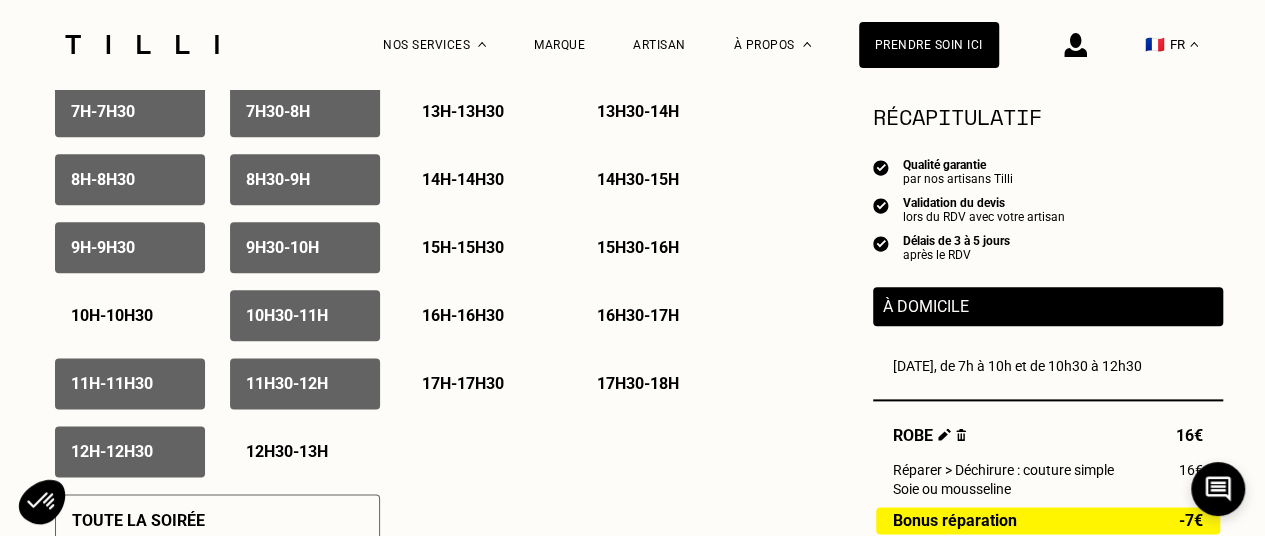 click on "9h30  -  10h" at bounding box center [305, 247] 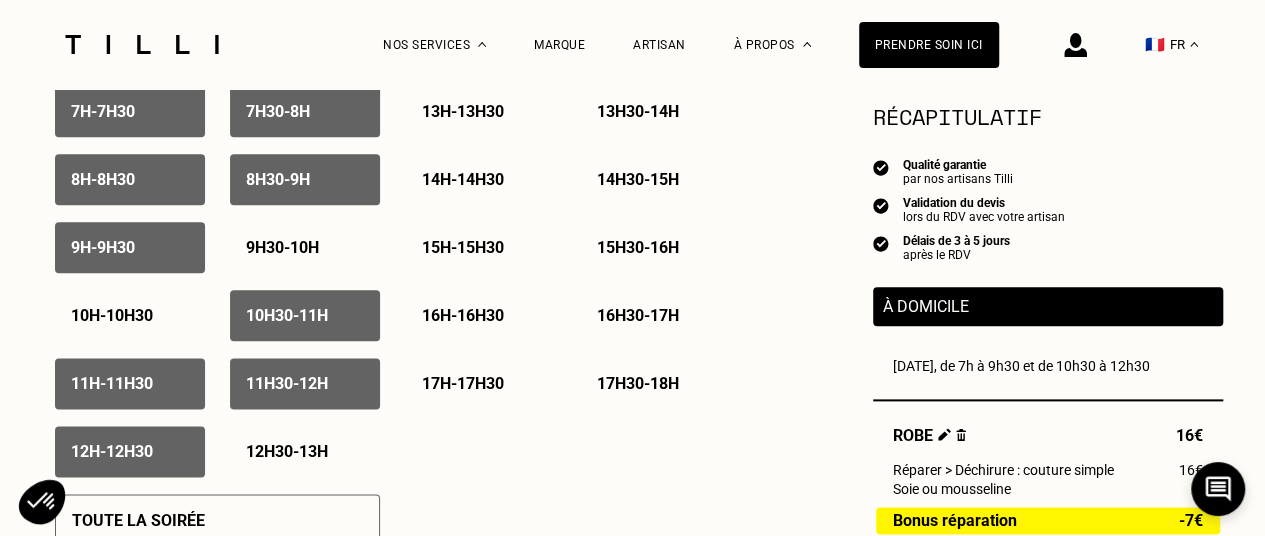 click on "8h30  -  9h" at bounding box center (278, 179) 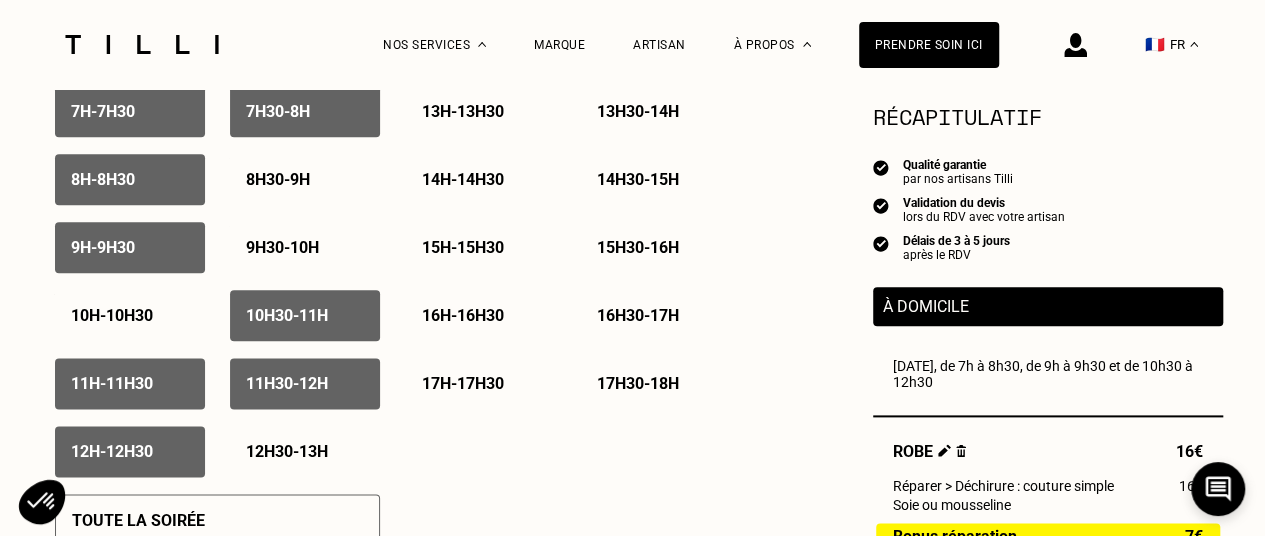 click on "7h30  -  8h" at bounding box center [278, 111] 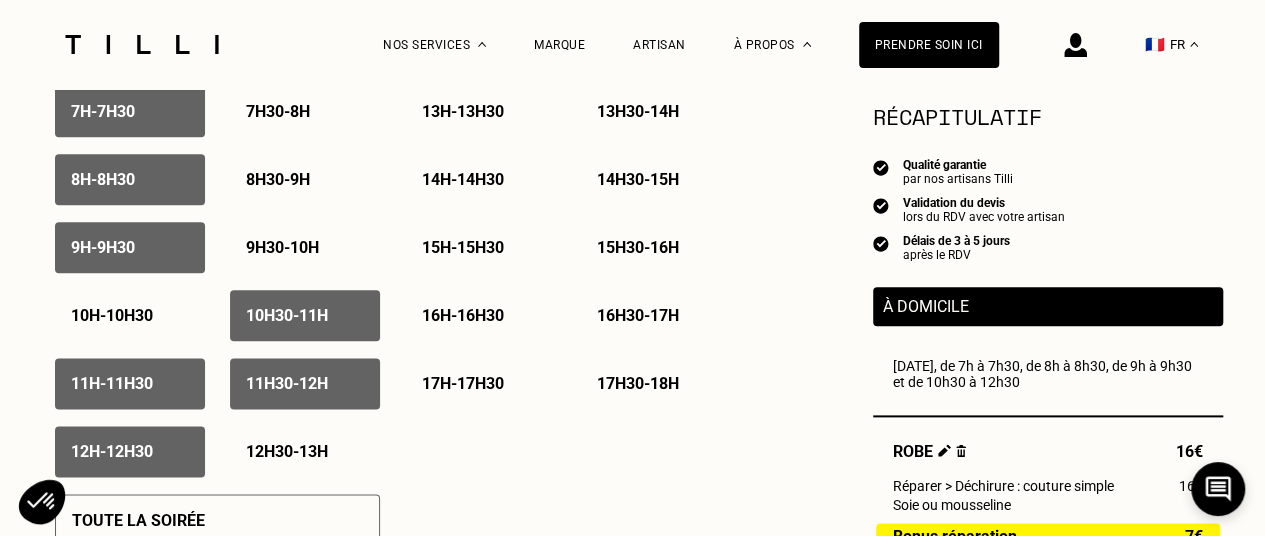 click on "7h  -  7h30" at bounding box center [103, 111] 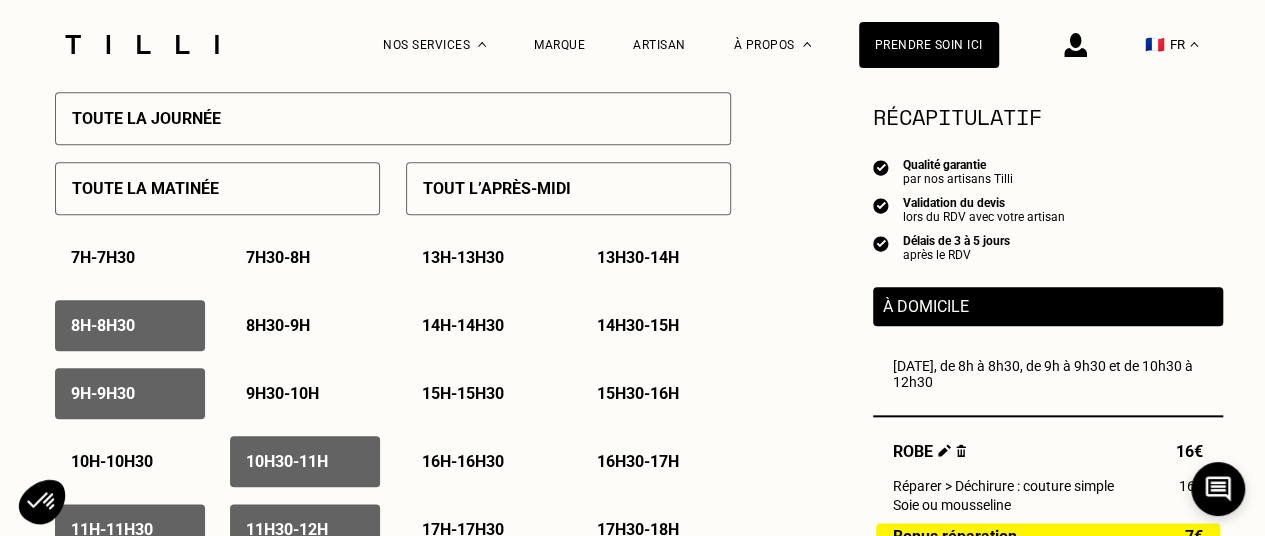 scroll, scrollTop: 924, scrollLeft: 0, axis: vertical 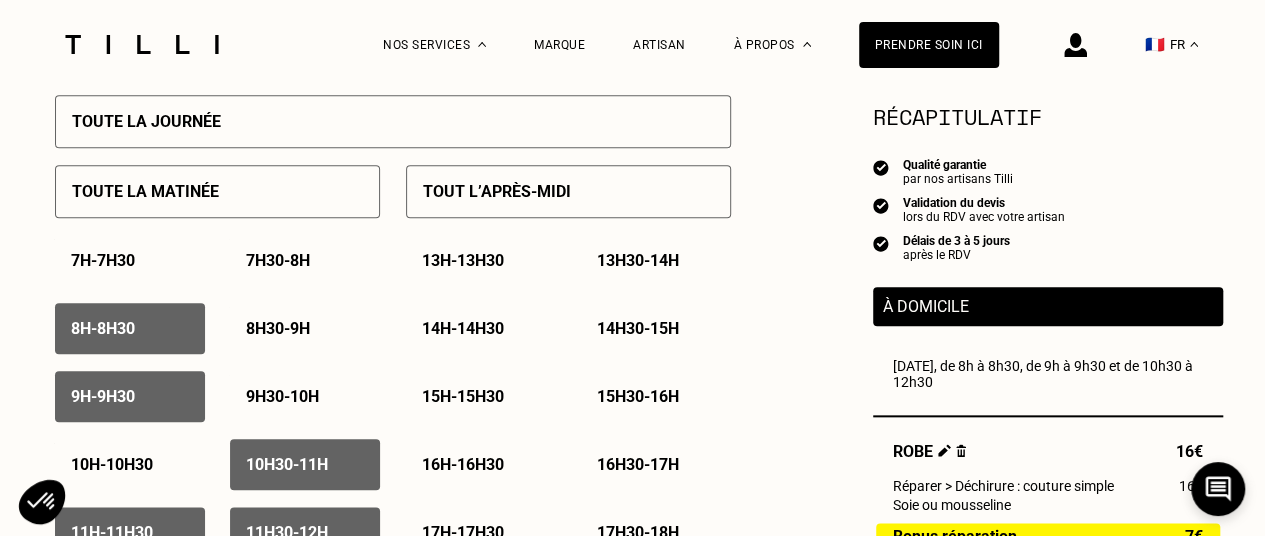 click on "8h  -  8h30" at bounding box center (103, 328) 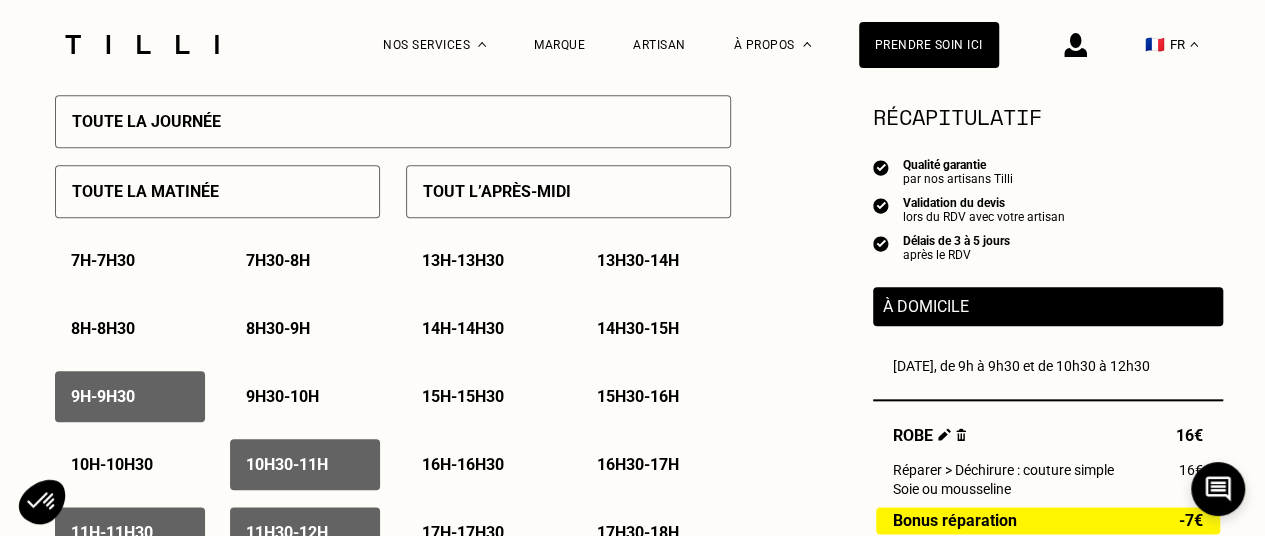 click on "9h  -  9h30" at bounding box center (103, 396) 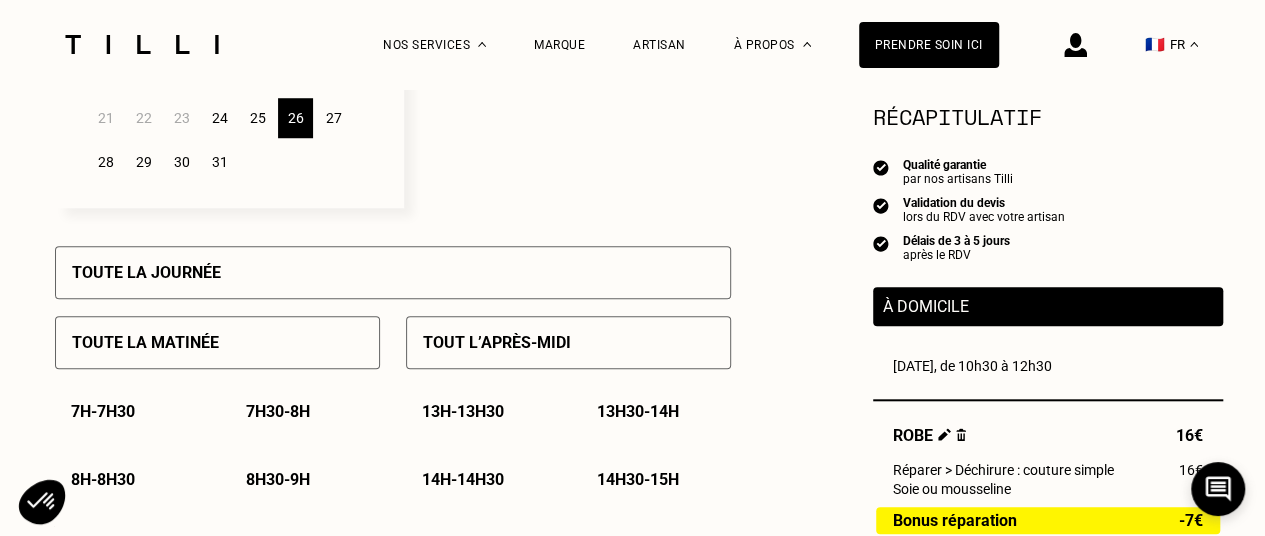scroll, scrollTop: 693, scrollLeft: 0, axis: vertical 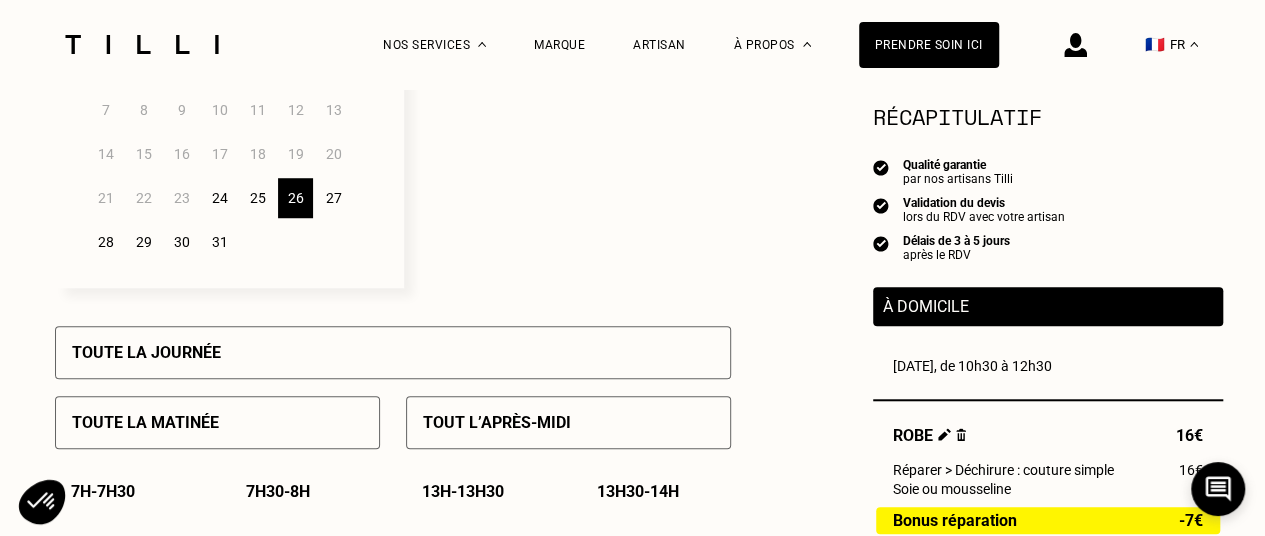 click on "25" at bounding box center [257, 198] 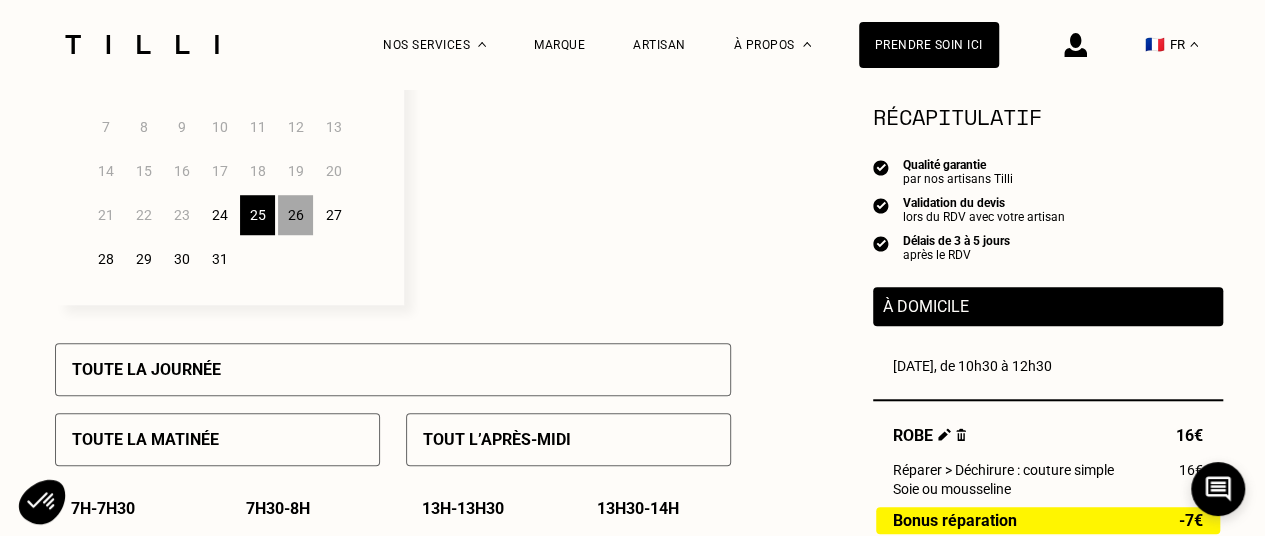 scroll, scrollTop: 675, scrollLeft: 0, axis: vertical 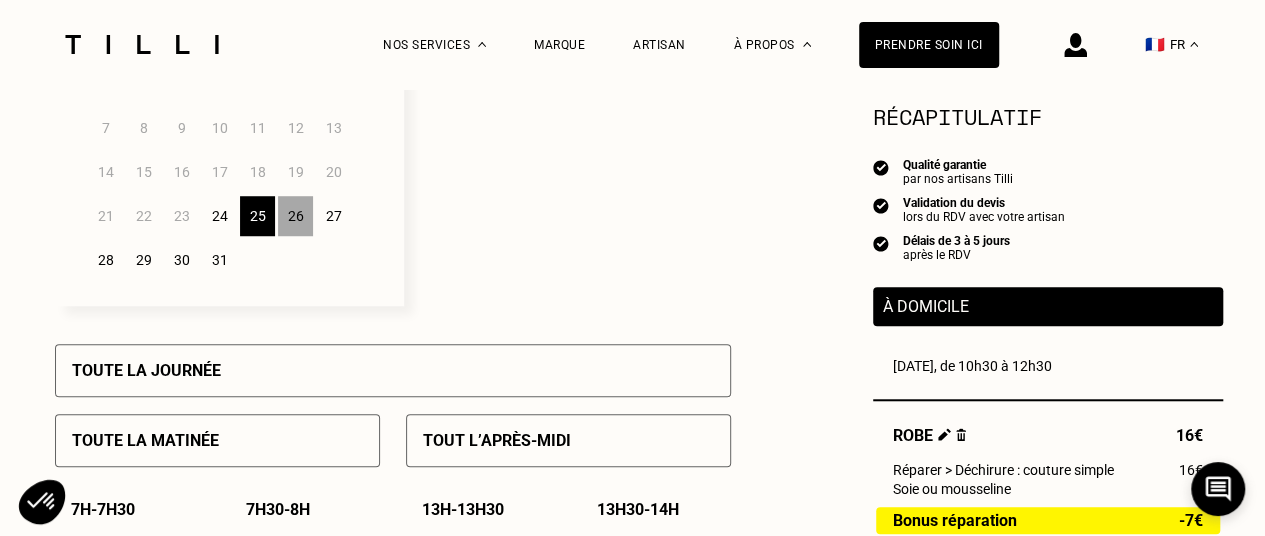 click on "26" at bounding box center (295, 216) 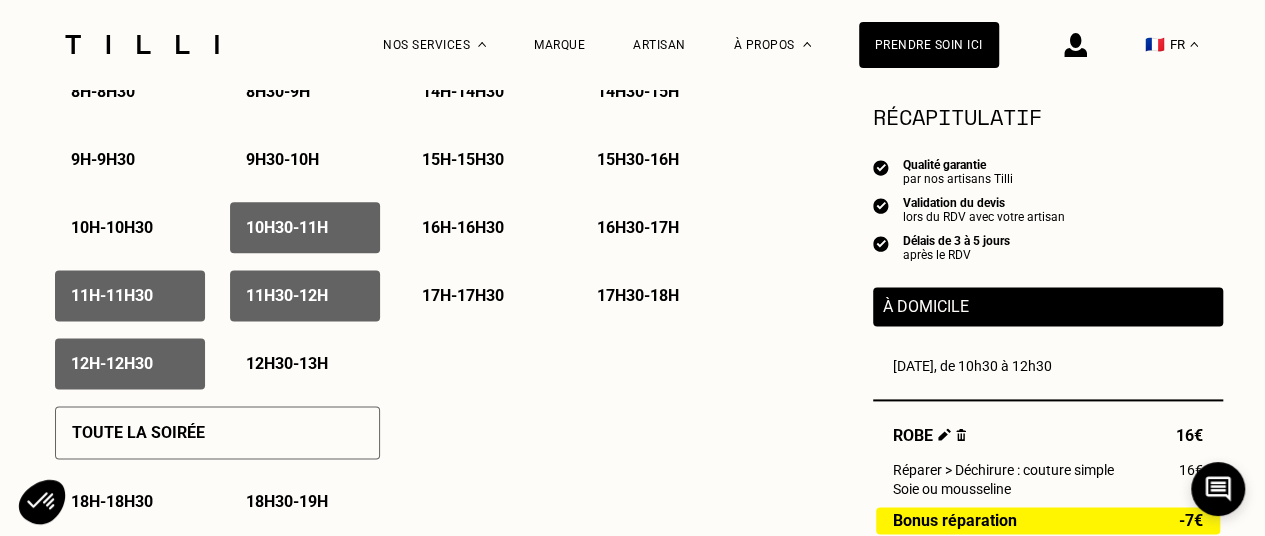 scroll, scrollTop: 1163, scrollLeft: 0, axis: vertical 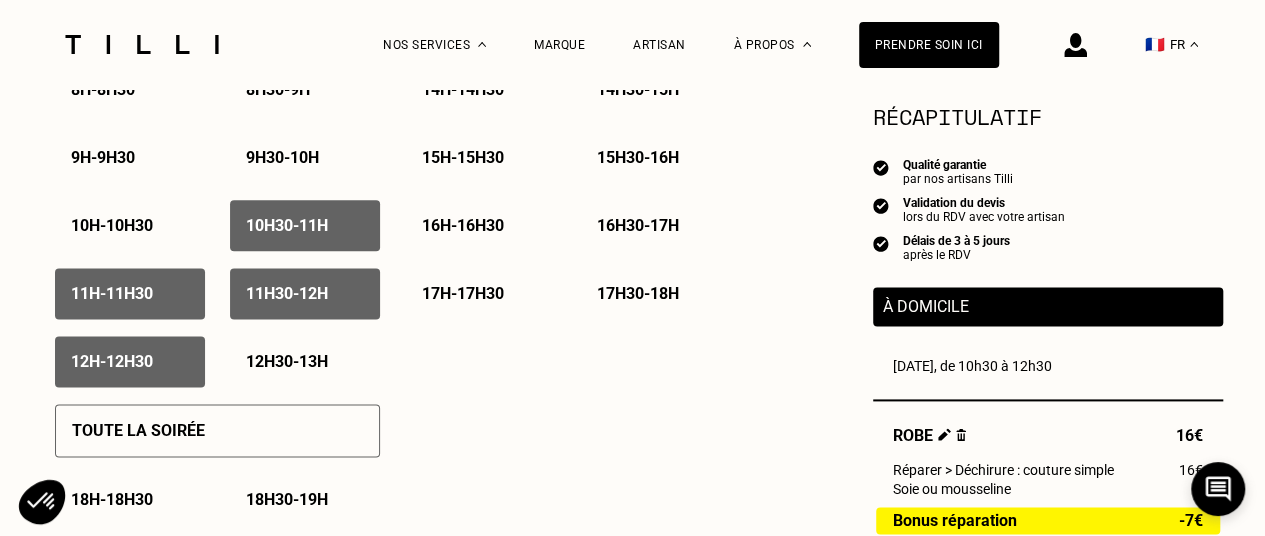 click on "12h30  -  13h" at bounding box center (287, 361) 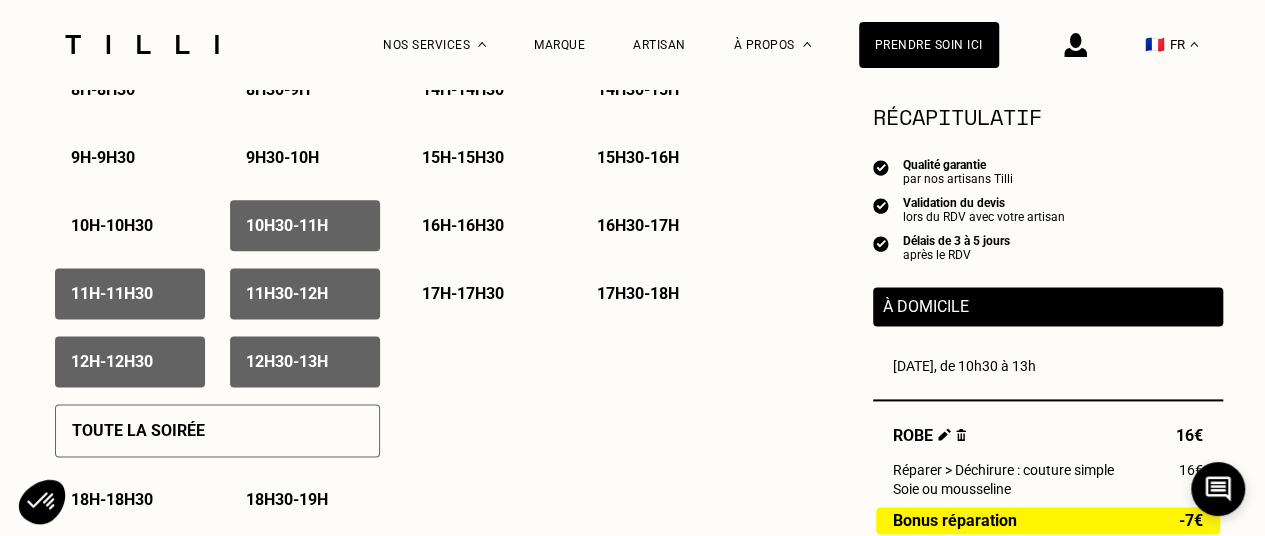 click on "10h  -  10h30" at bounding box center [130, 225] 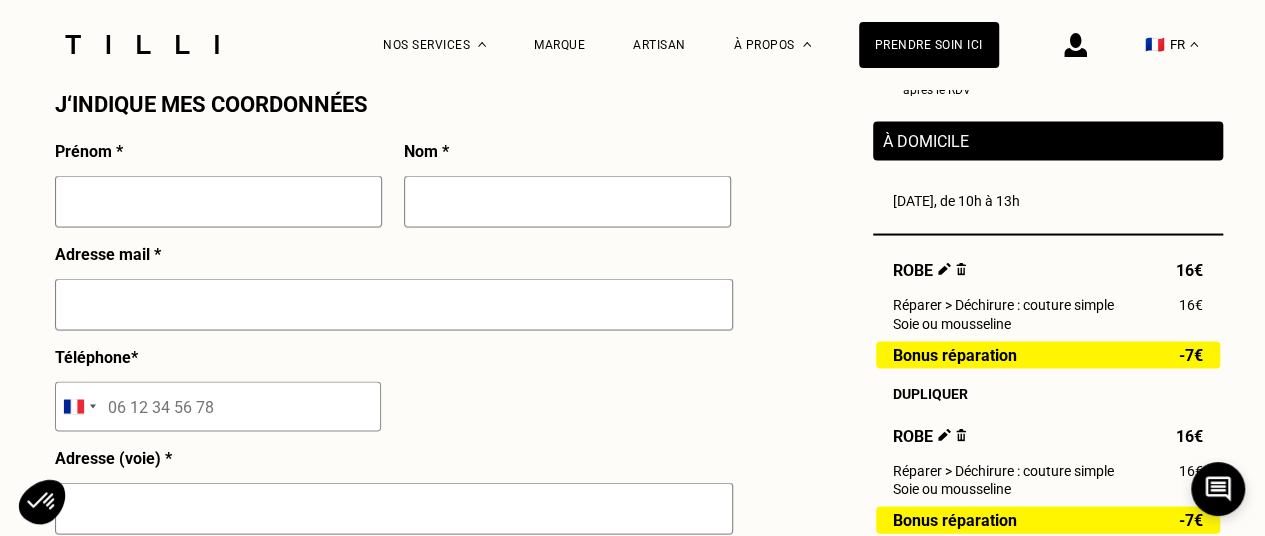 scroll, scrollTop: 1852, scrollLeft: 0, axis: vertical 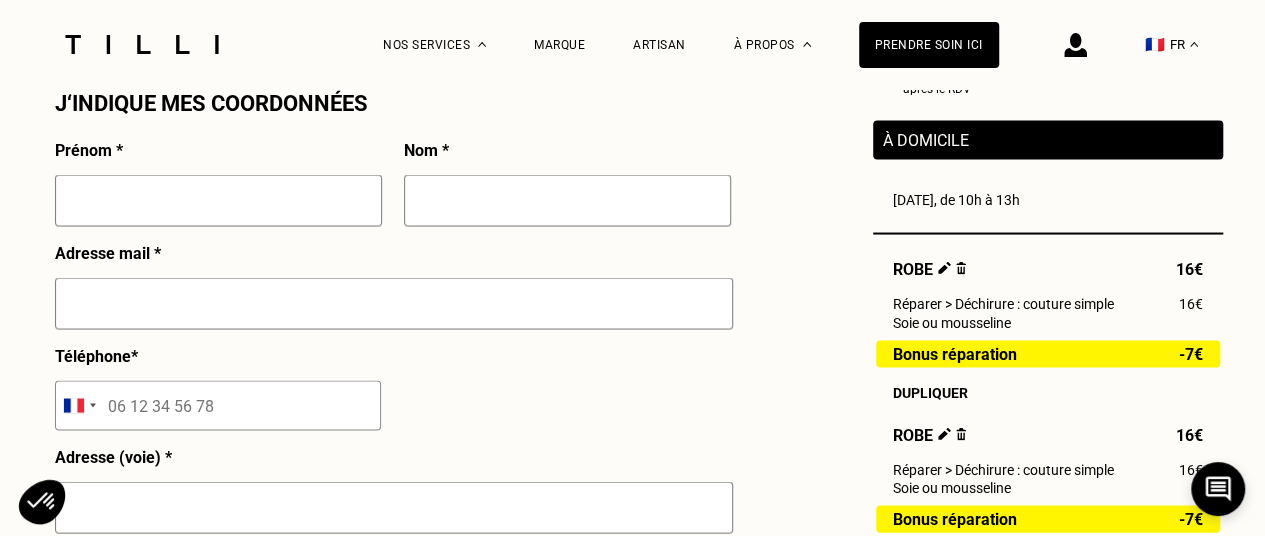 click at bounding box center (218, 200) 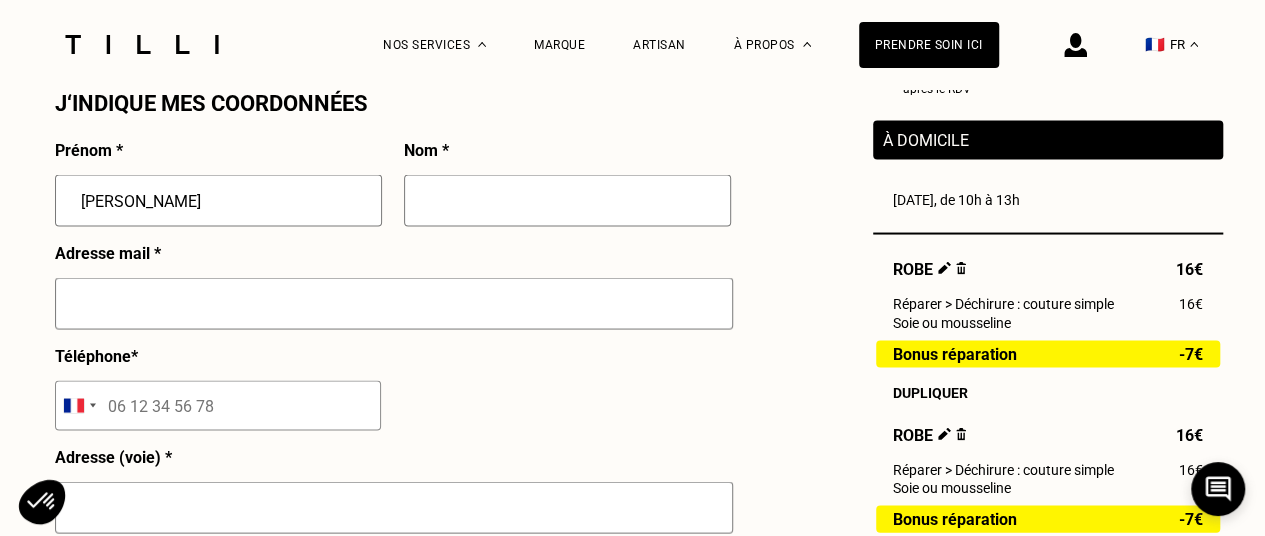 type on "BERTHET" 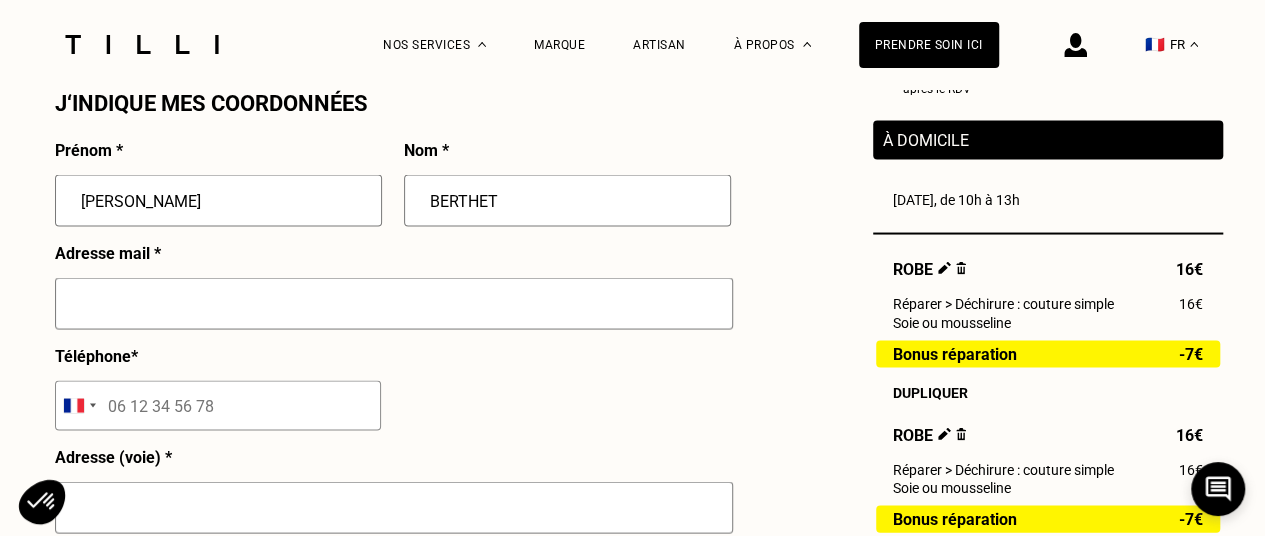 type on "[STREET_ADDRESS]" 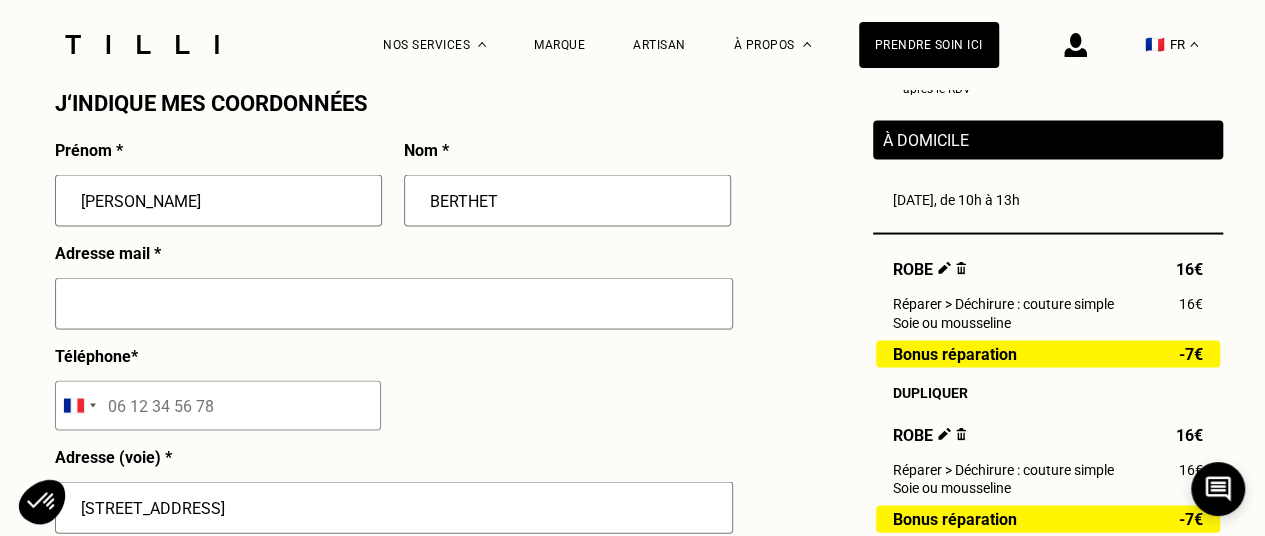 type on "[GEOGRAPHIC_DATA]" 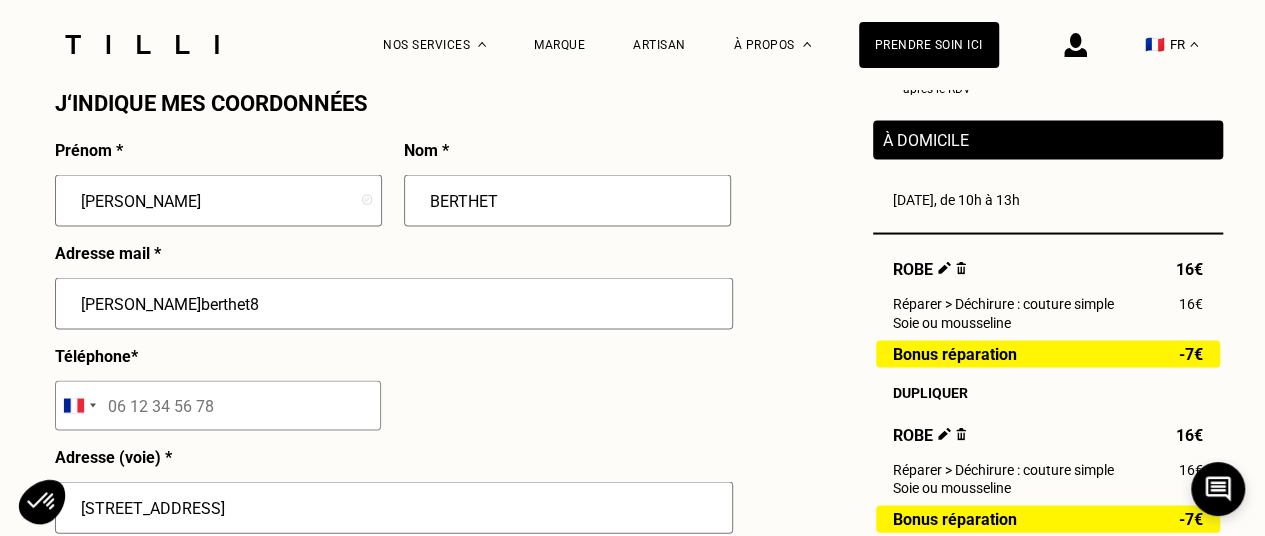 drag, startPoint x: 207, startPoint y: 302, endPoint x: 0, endPoint y: 288, distance: 207.47289 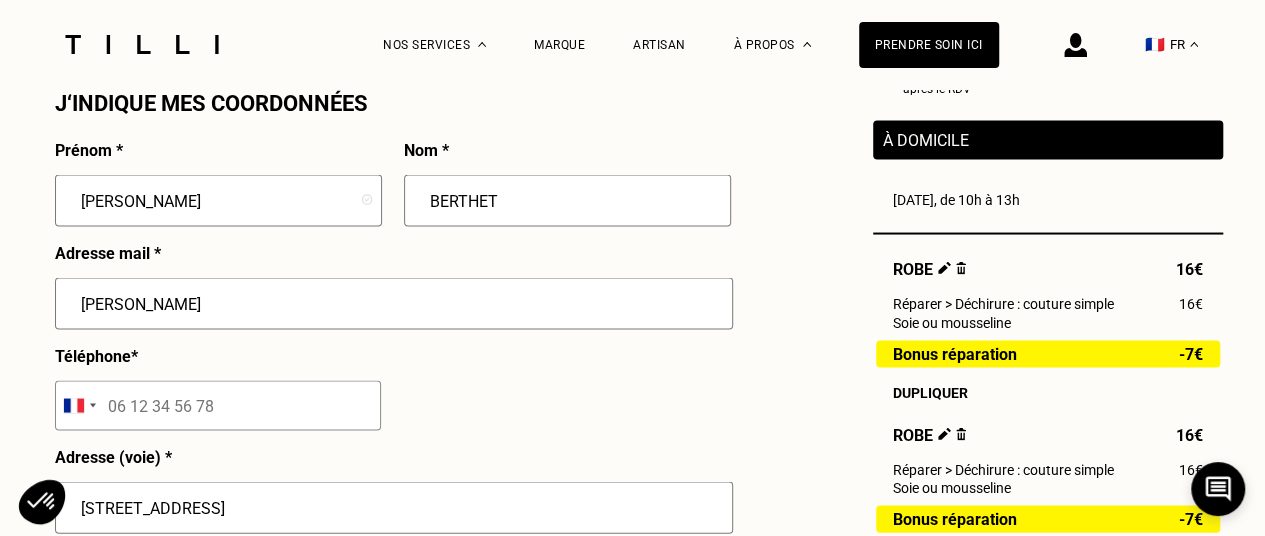 click on "[PERSON_NAME]" at bounding box center (394, 303) 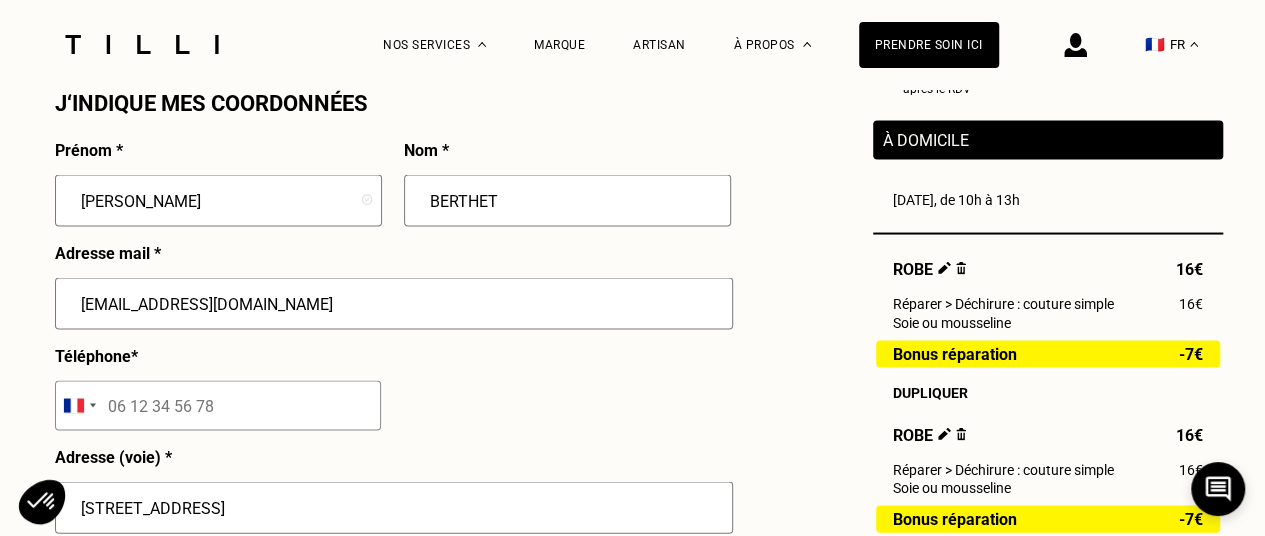type on "[EMAIL_ADDRESS][DOMAIN_NAME]" 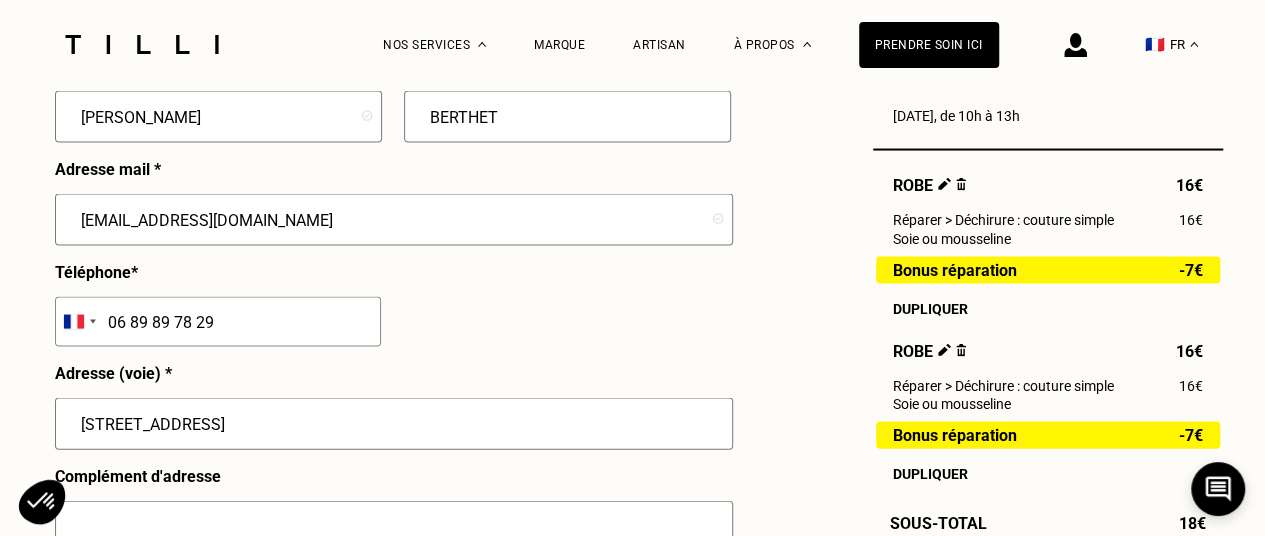 scroll, scrollTop: 1938, scrollLeft: 0, axis: vertical 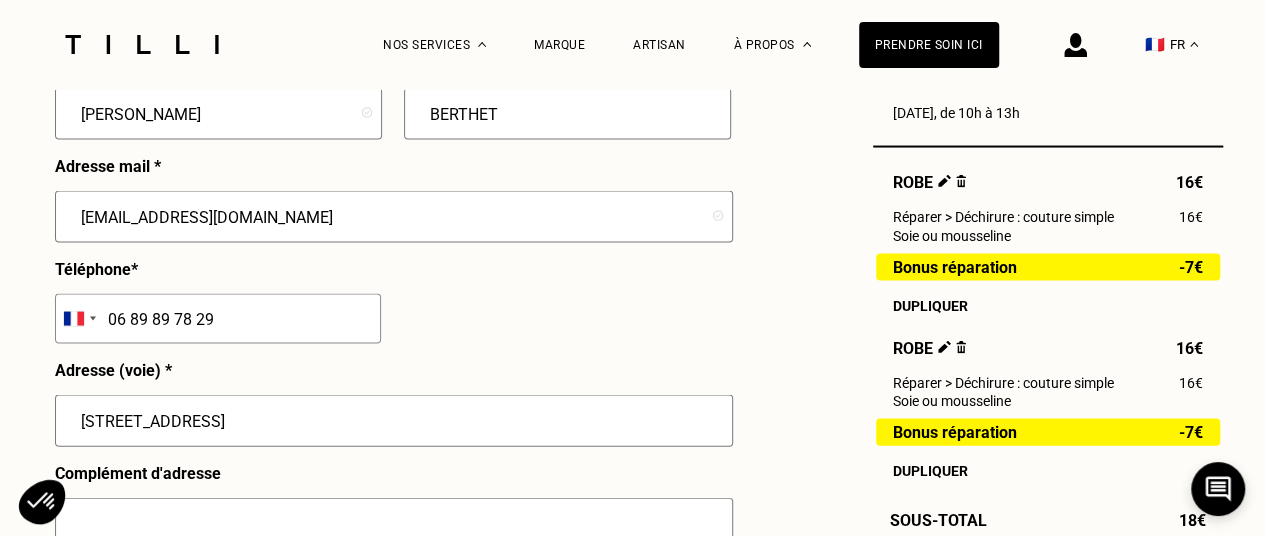 type on "06 89 89 78 29" 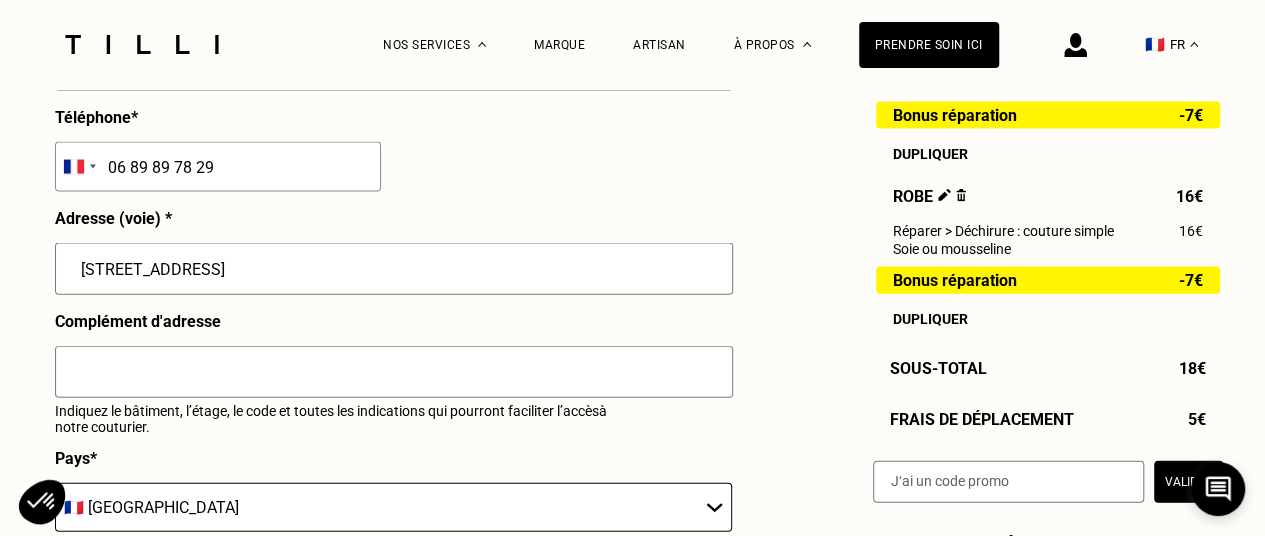 scroll, scrollTop: 2094, scrollLeft: 0, axis: vertical 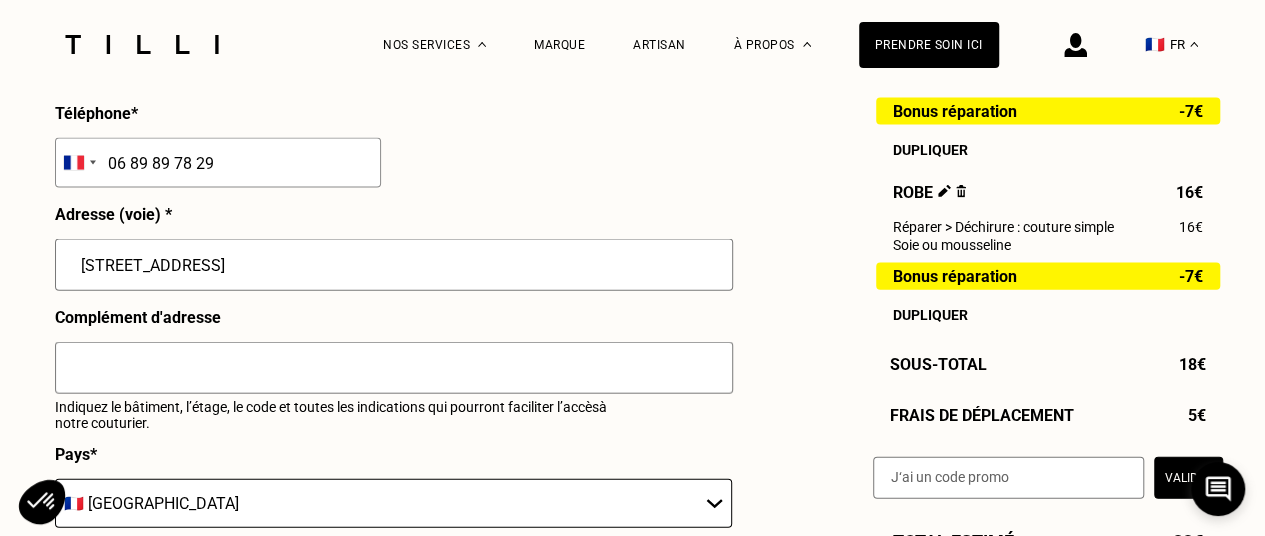 drag, startPoint x: 224, startPoint y: 245, endPoint x: 0, endPoint y: 246, distance: 224.00223 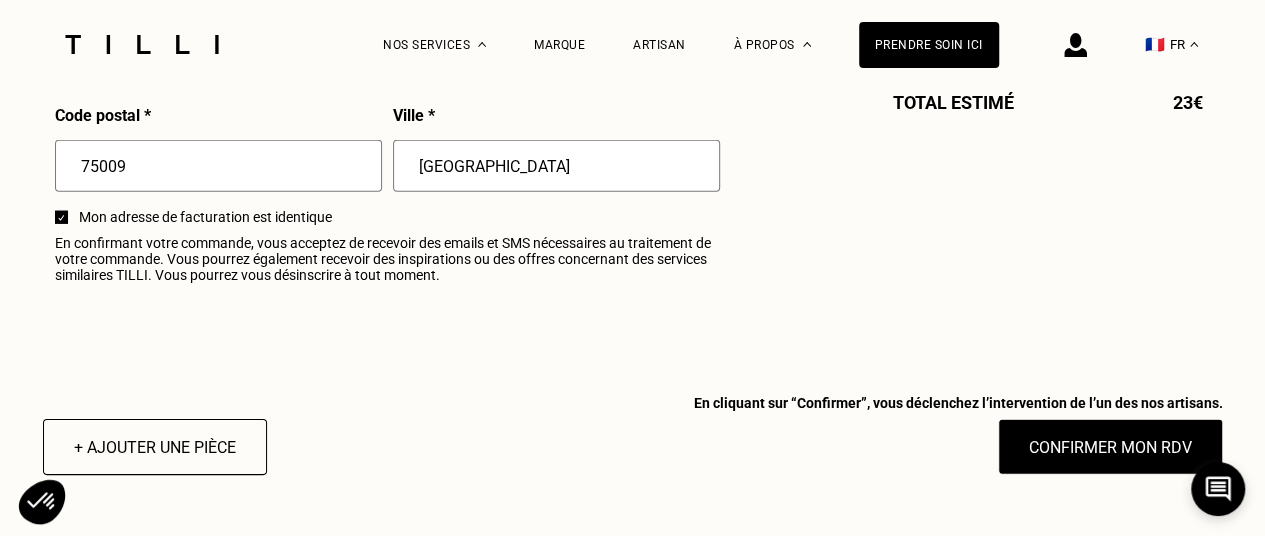 scroll, scrollTop: 2539, scrollLeft: 0, axis: vertical 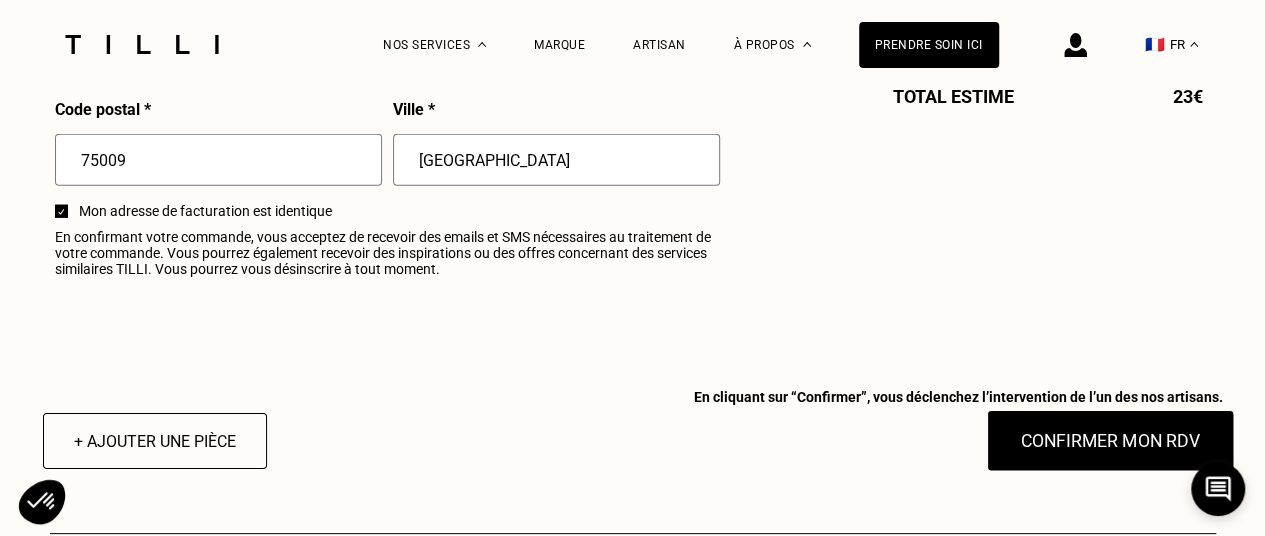 type on "4e etage (ascenseur), code 1 9234; code 2 1456b" 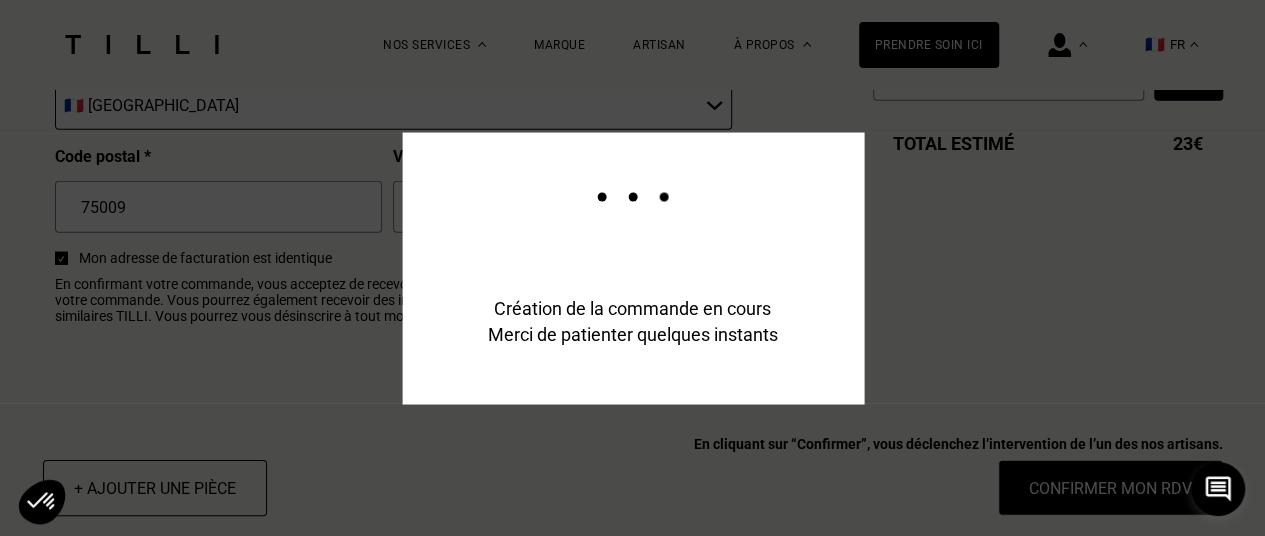 scroll, scrollTop: 2588, scrollLeft: 0, axis: vertical 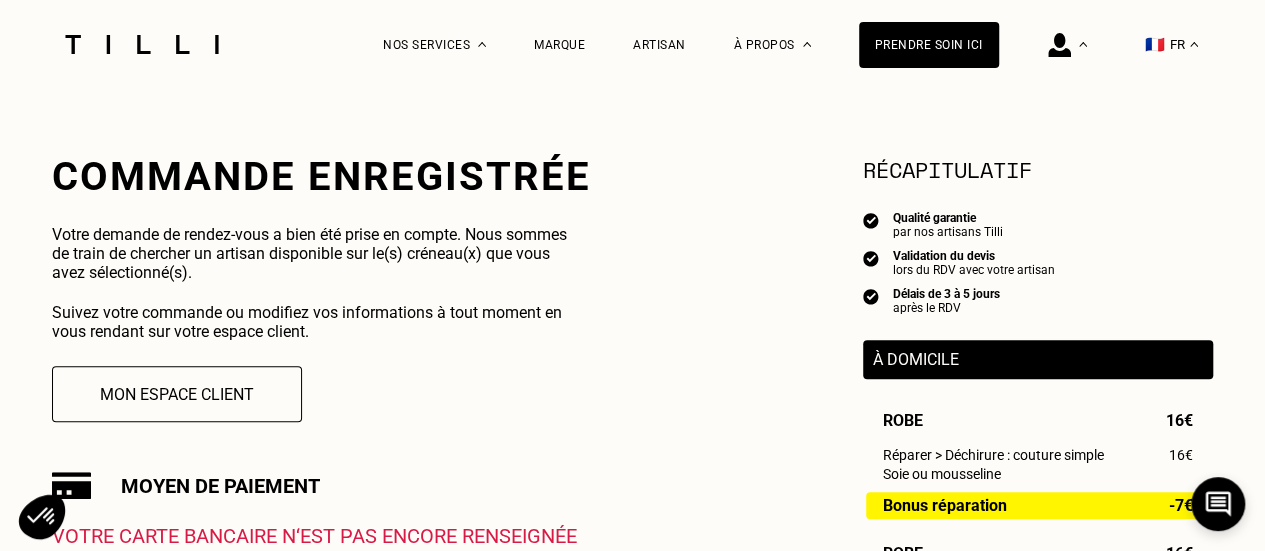 click on "Commande enregistrée Votre demande de rendez-vous a bien été prise en compte. Nous sommes de train de chercher un artisan disponible sur le(s) créneau(x) que vous avez sélectionné(s). Suivez votre commande ou modifiez vos informations à tout moment en vous rendant sur votre espace client. Mon espace client Moyen de paiement Votre carte bancaire n‘est pas encore renseignée Vous pouvez enregistrer vos coordonnées bancaires via le lien sécurisé suivant : Ajouter un moyen de paiement Et ensuite ? Préparez votre rdv à domicile 1 - Le jour du rendez-vous, votre couturier arrive directement chez vous afin de prendre vos mesures, épingler et vous conseiller au mieux. Vous aurez toujours la possibilité d’ajouter ou retirer des vêtements comme bon vous semble pendant ce rendez-vous avec votre Tilliste. 2 - Vous ne serez débité du montant total de votre commande qu’à la suite de ce premier rendez-vous. Récapitulatif Qualité garantie par nos artisans Tilli Validation du devis après le RDV Robe" at bounding box center (632, 635) 